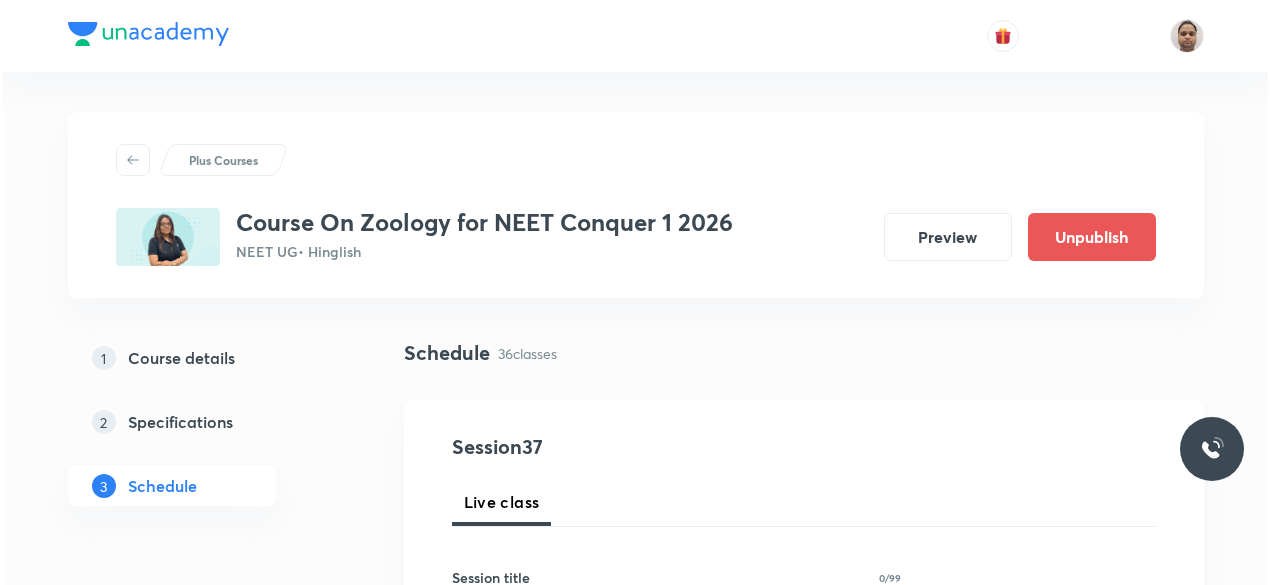 scroll, scrollTop: 0, scrollLeft: 0, axis: both 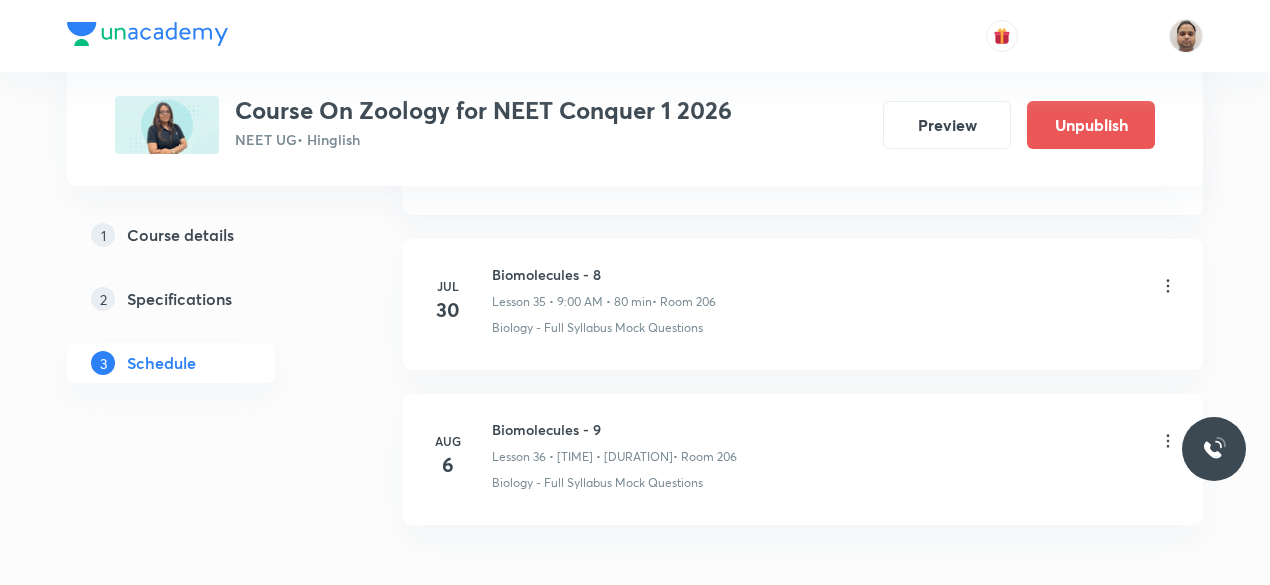 click 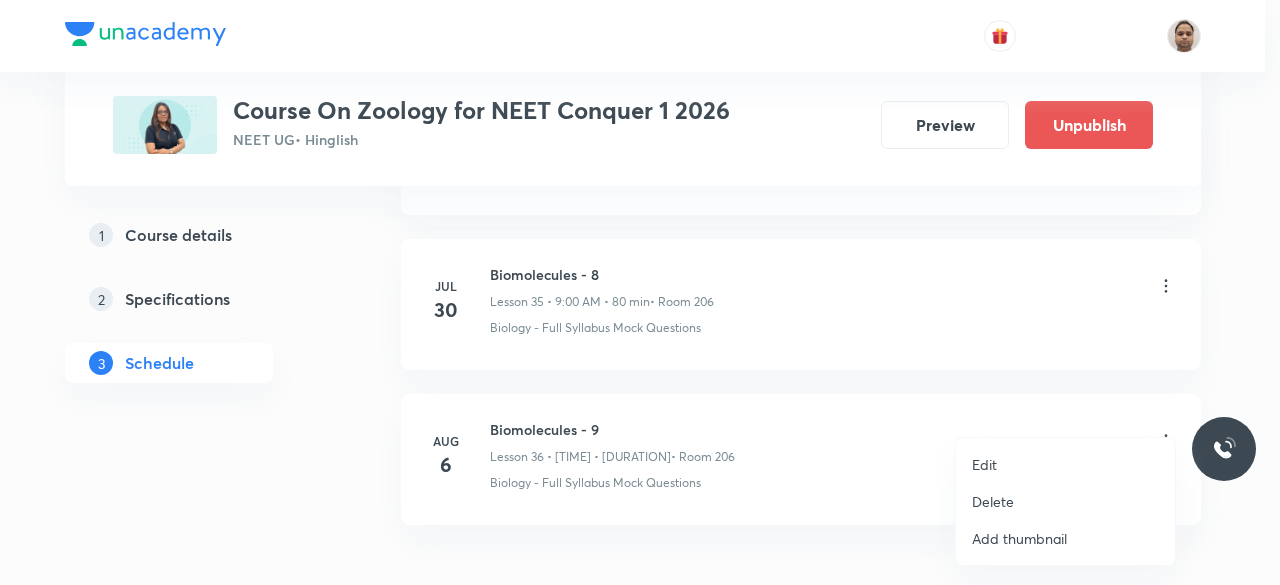 click on "Delete" at bounding box center [993, 501] 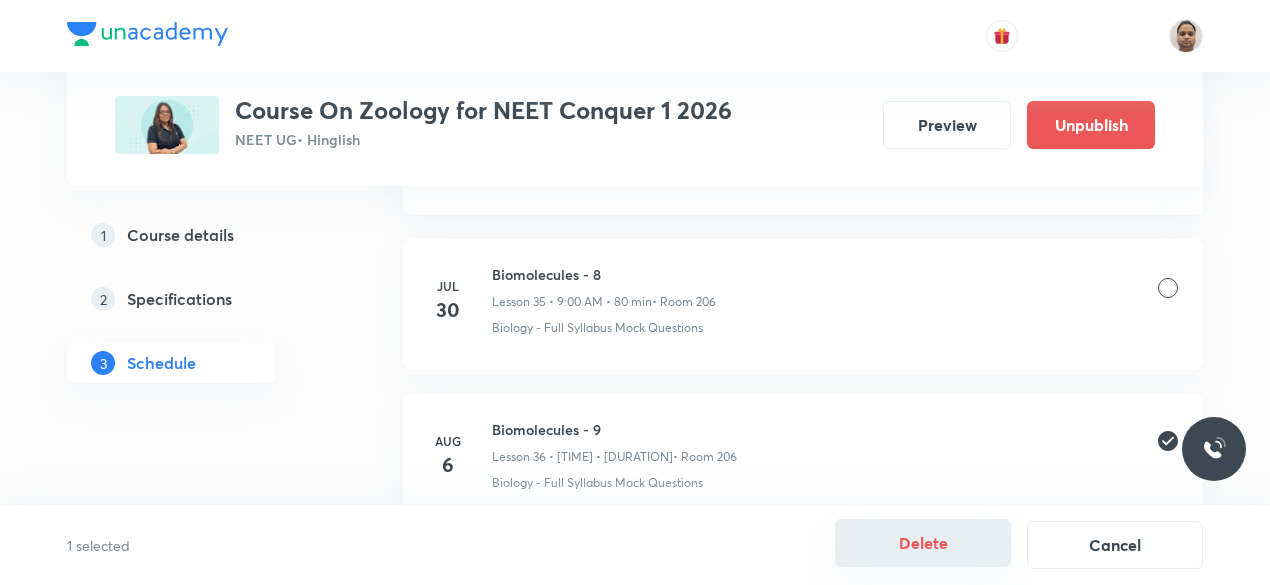 click on "Delete" at bounding box center (923, 543) 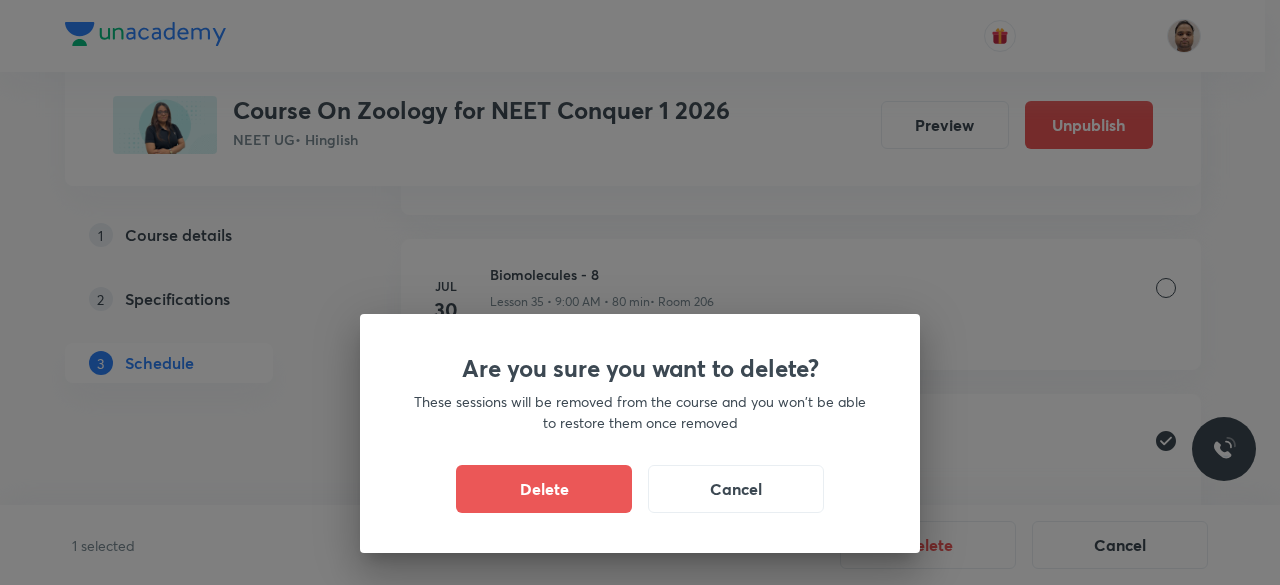 drag, startPoint x: 544, startPoint y: 490, endPoint x: 518, endPoint y: 428, distance: 67.23094 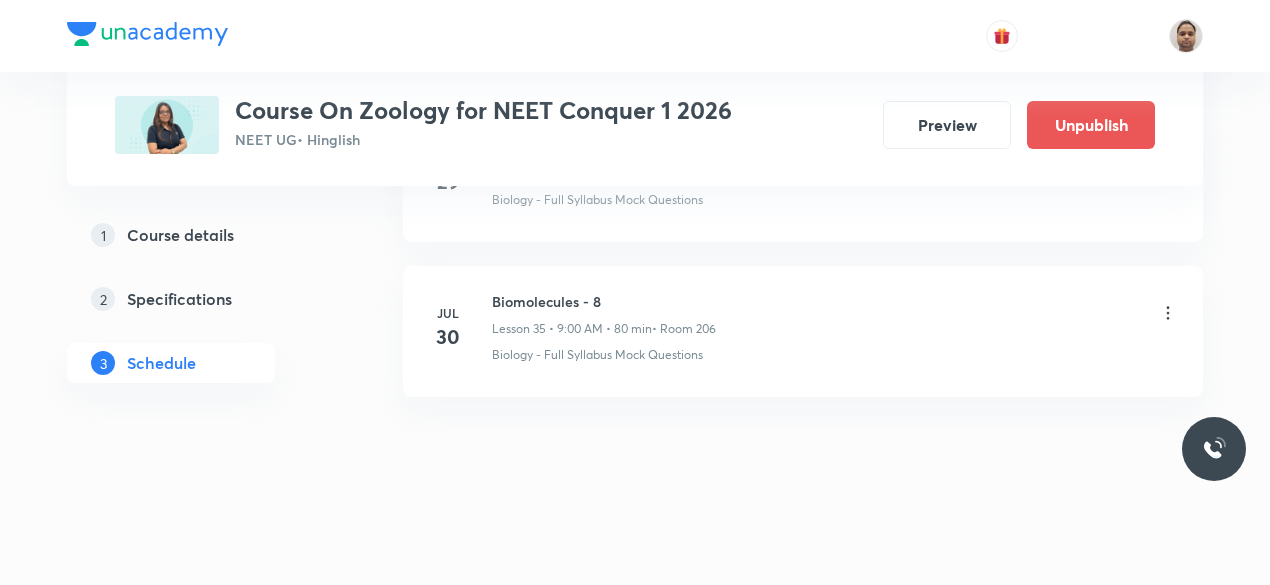 scroll, scrollTop: 6416, scrollLeft: 0, axis: vertical 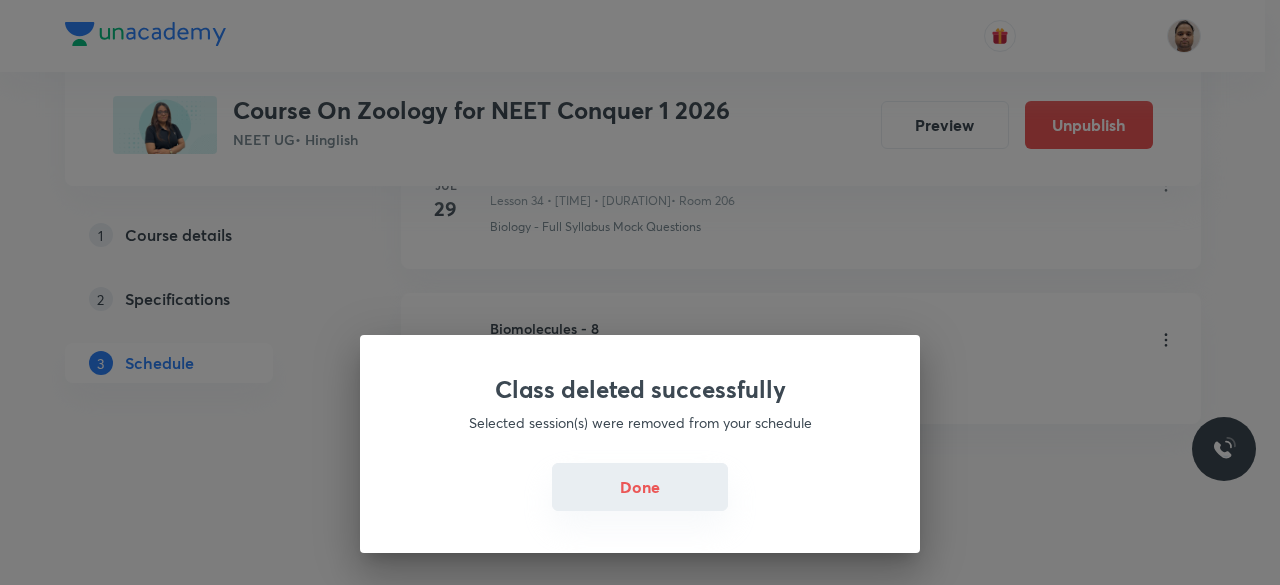 click on "Done" at bounding box center [640, 487] 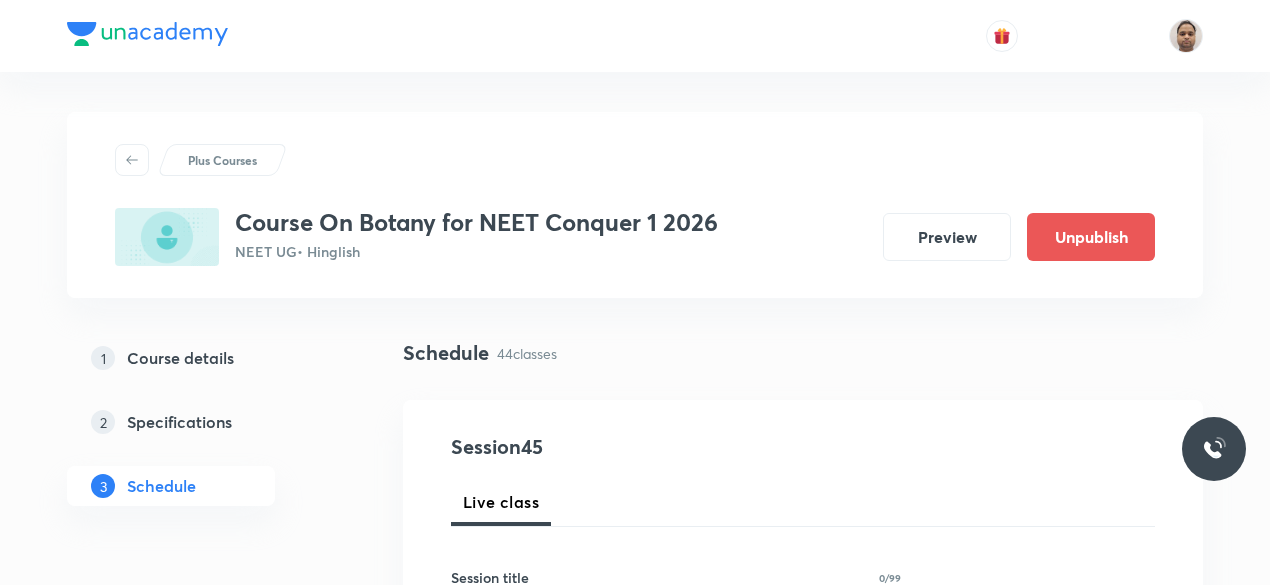 scroll, scrollTop: 0, scrollLeft: 0, axis: both 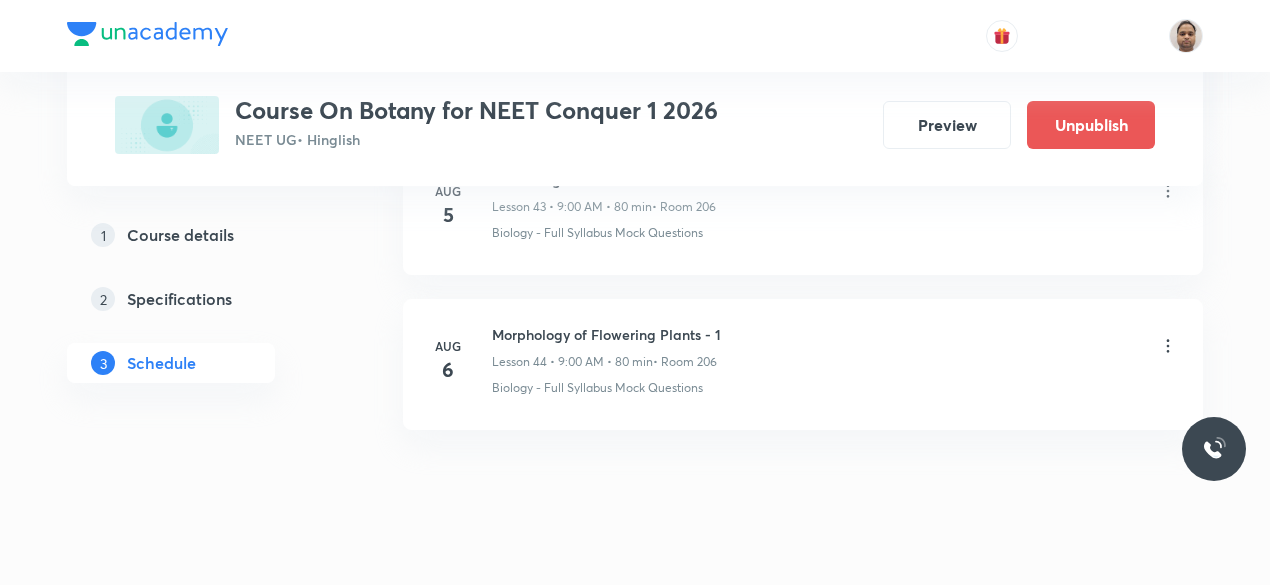 click on "Morphology of Flowering Plants - 1" at bounding box center [606, 334] 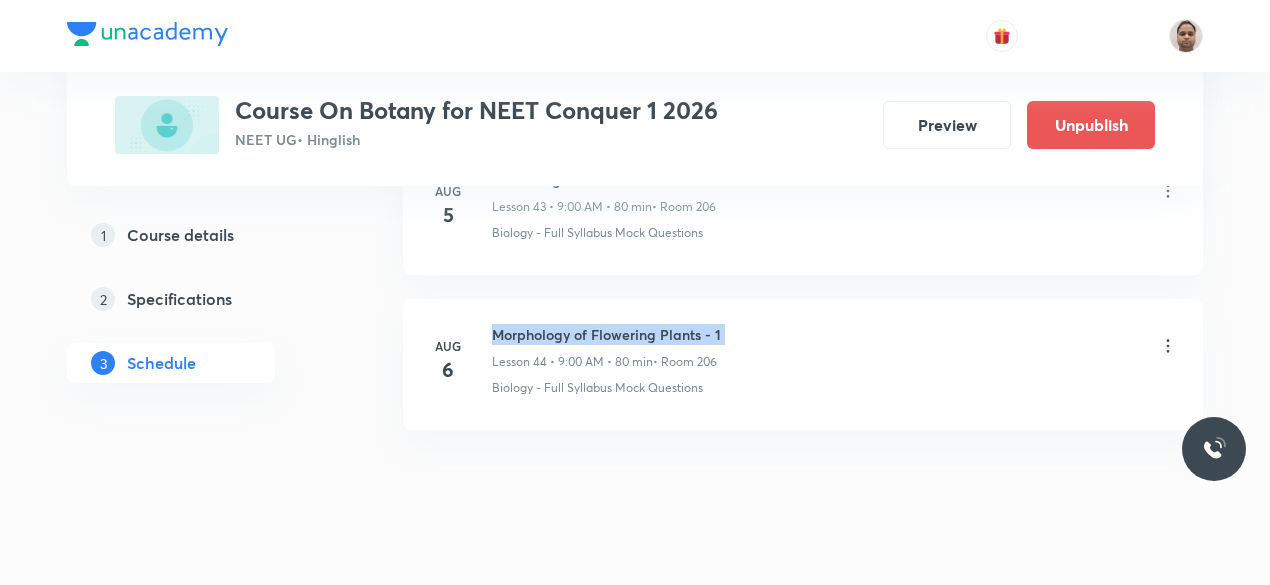 click on "Morphology of Flowering Plants - 1" at bounding box center (606, 334) 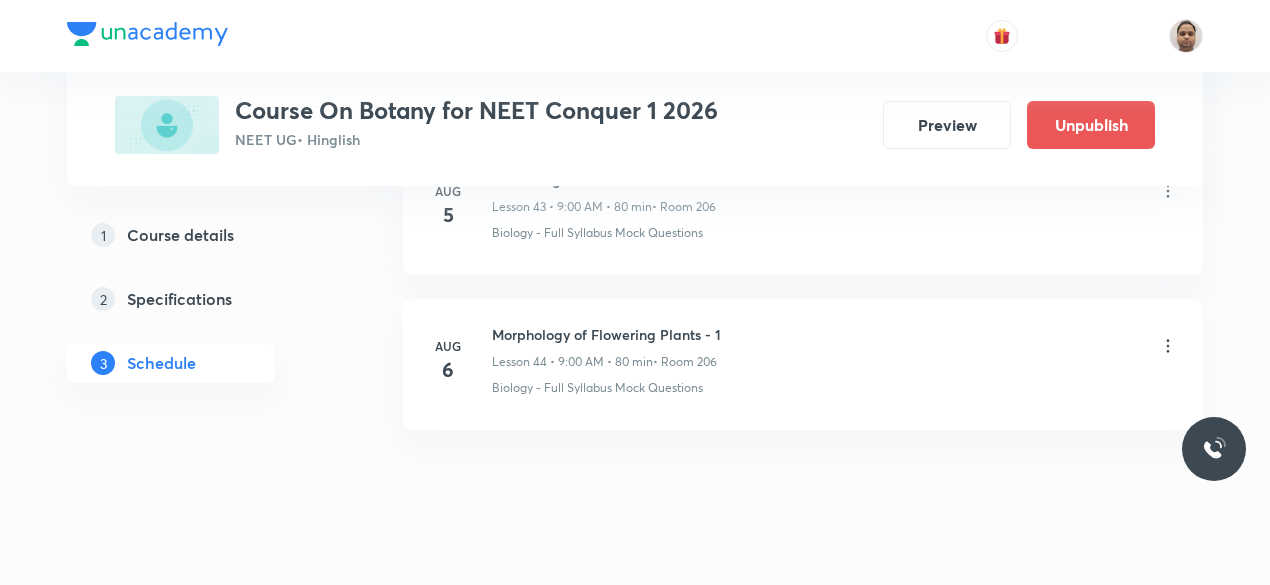 click on "Schedule 44  classes Session  45 Live class Session title 0/99 ​ Schedule for Aug 6, 2025, 7:38 AM ​ Duration (in minutes) ​   Session type Online Offline Room Select centre room Sub-concepts Select concepts that wil be covered in this session Add Cancel May 16 Cell - 1 Lesson 1 • 9:00 AM • 120 min  • Room 203 Practice Questions May 19 Cell the Unit of Life - 1 Lesson 2 • 9:00 AM • 80 min  • Room 203 What Is A Cell? May 20 Cell the Unit of Life - 2 Lesson 3 • 9:00 AM • 80 min  • Room 203 What Is Living? May 23 Cell the Unit of Life - 3 Lesson 4 • 9:00 AM • 80 min  • Room 203 What Is Living? May 26 Cell the Unit of Life - 4 Lesson 5 • 9:00 AM • 80 min  • Room 205 What Is Living? May 28 Cell the Unit of Life - 5 Lesson 6 • 12:05 PM • 80 min  • Room 205 What Is Living? May 29 Cell the Unit of Life - 6 Lesson 7 • 9:00 AM • 80 min  • Room 205 What Is Living? Jun 3 Cell the Unit of Life - 7 Lesson 8 • 9:00 AM • 80 min  • Room 205 What Is Living? Jun 6 11" at bounding box center (803, -3443) 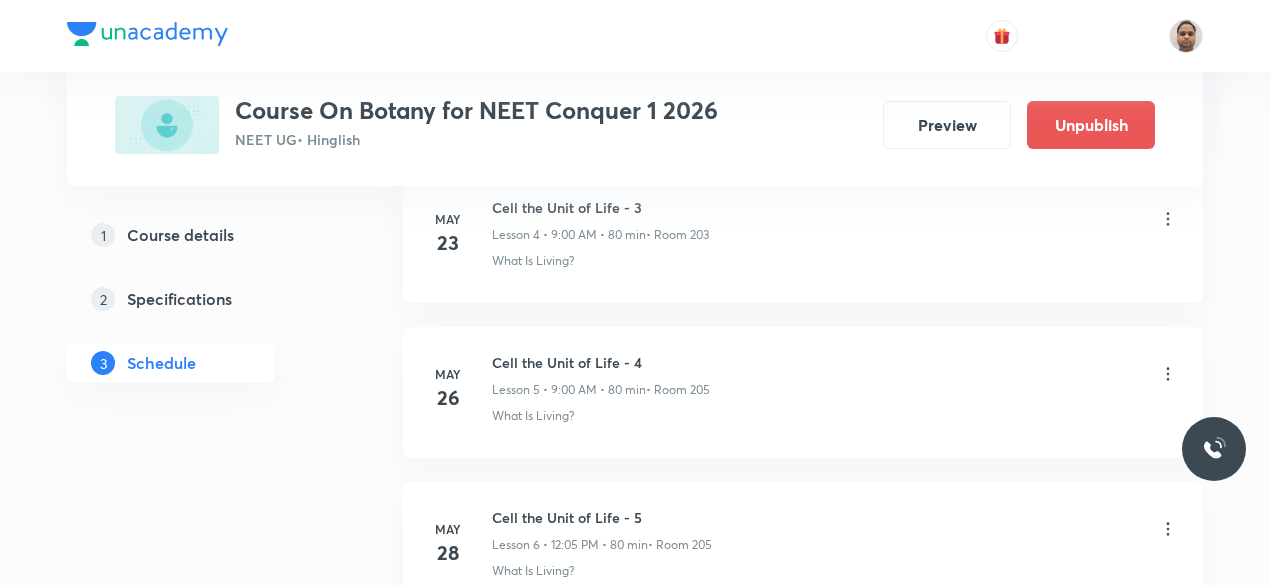 scroll, scrollTop: 125, scrollLeft: 0, axis: vertical 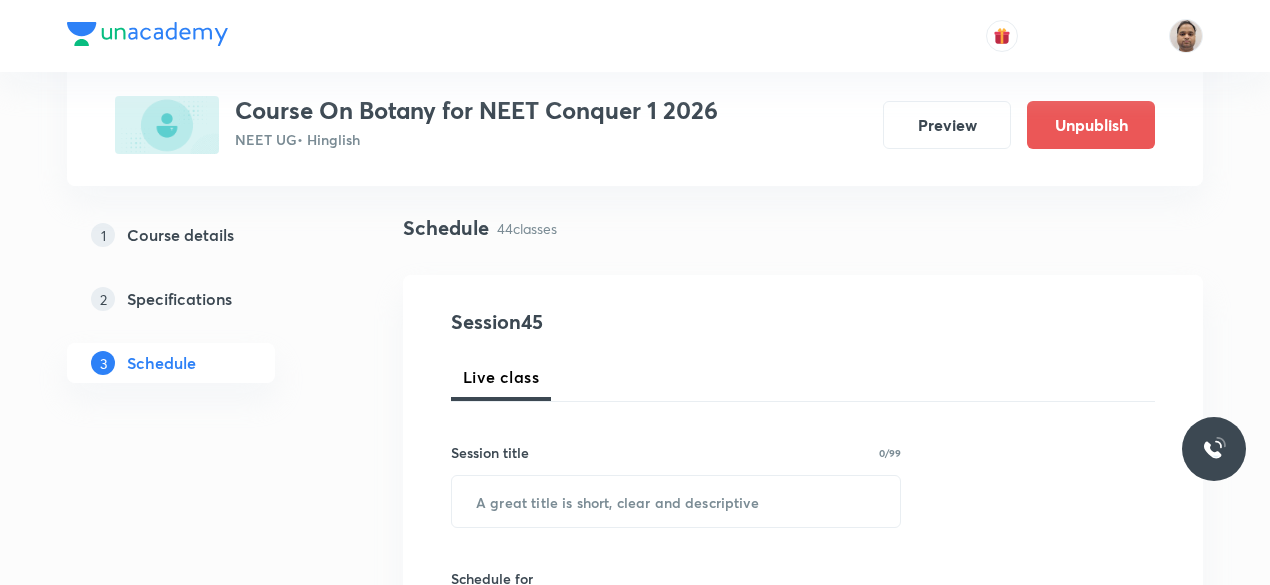 click at bounding box center (676, 501) 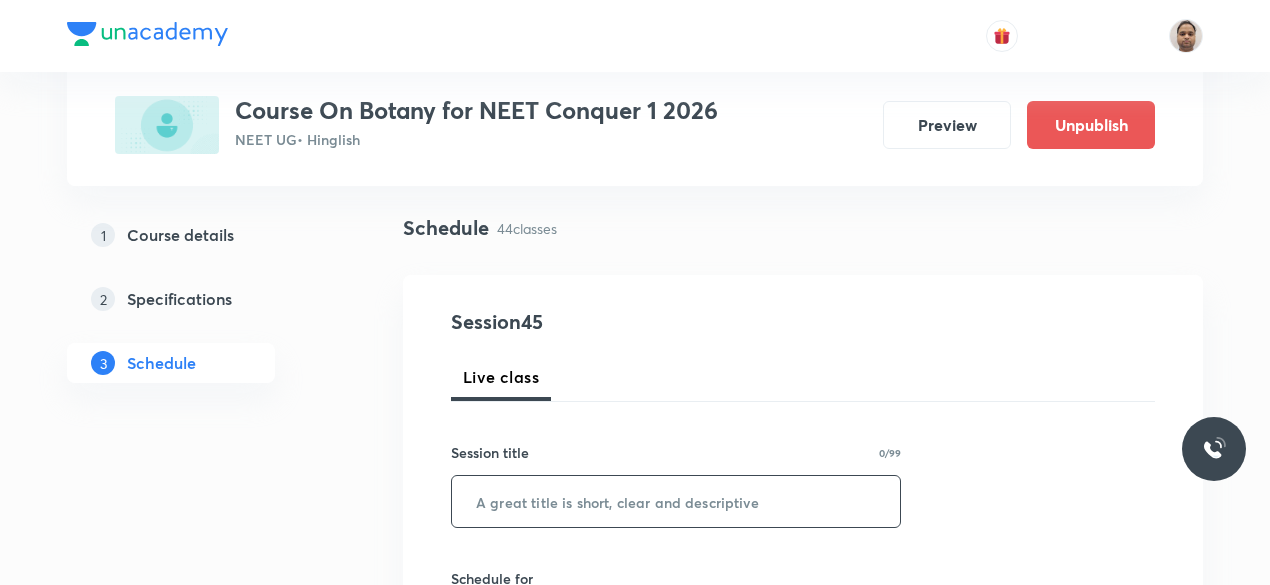 paste on "Morphology of Flowering Plants - 1" 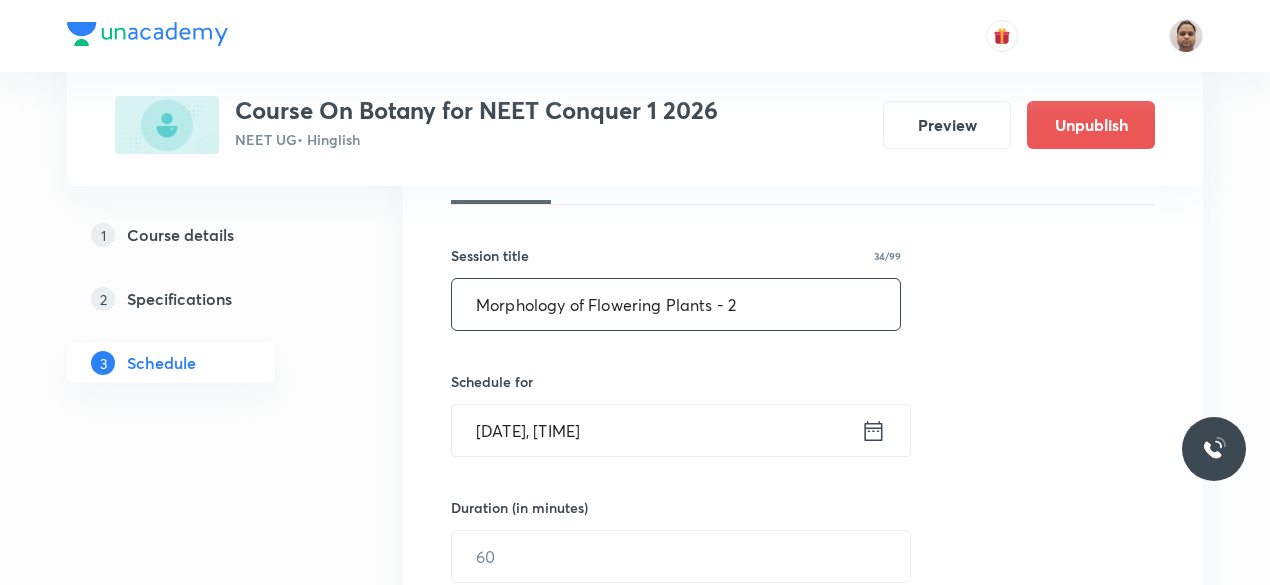 scroll, scrollTop: 325, scrollLeft: 0, axis: vertical 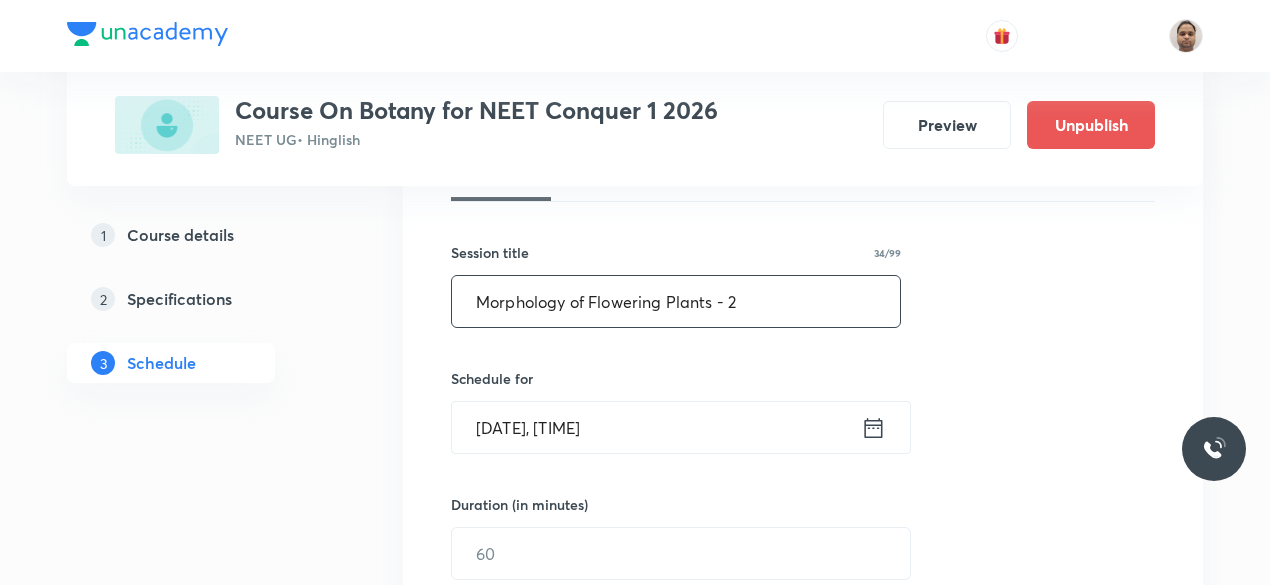 type on "Morphology of Flowering Plants - 2" 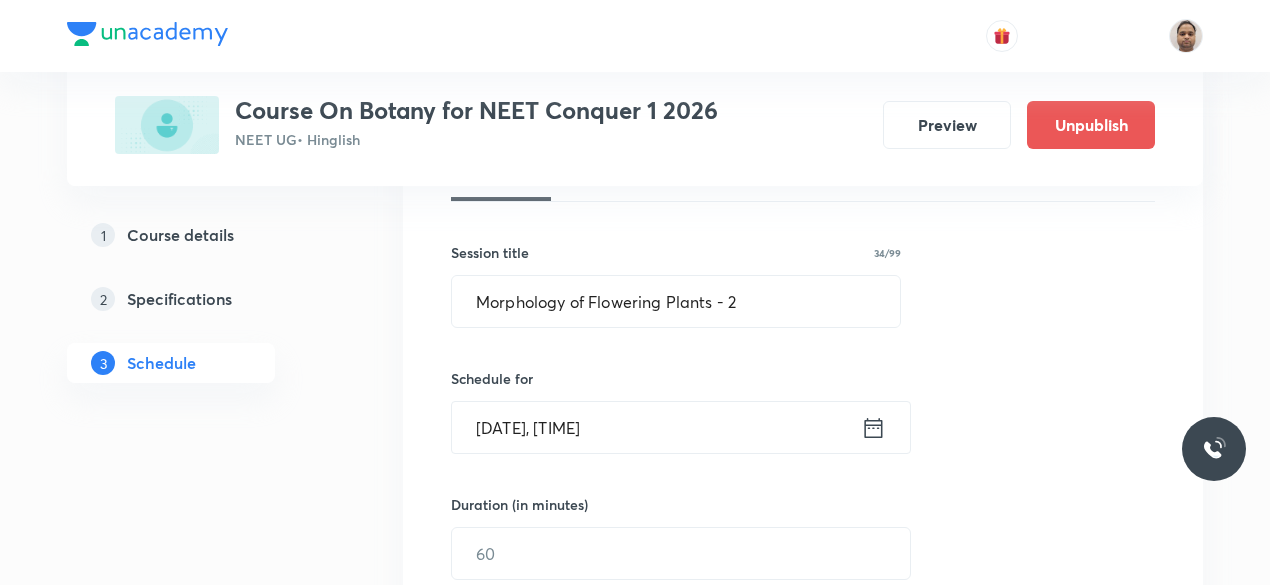 click on "Aug 6, 2025, 7:38 AM" at bounding box center (656, 427) 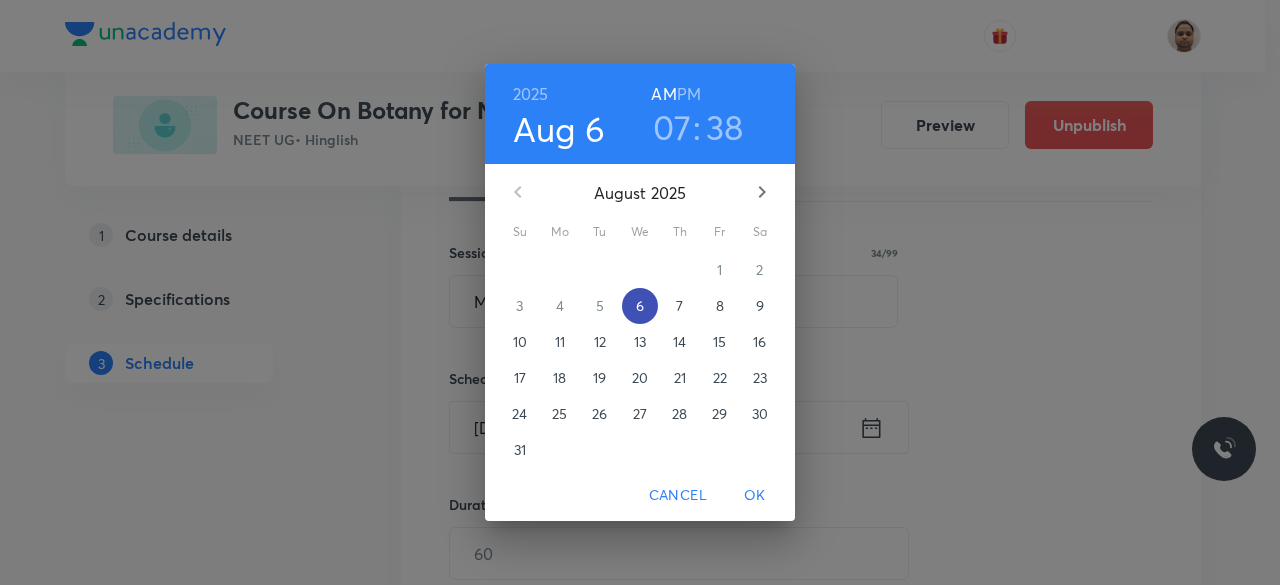 click on "6" at bounding box center [640, 306] 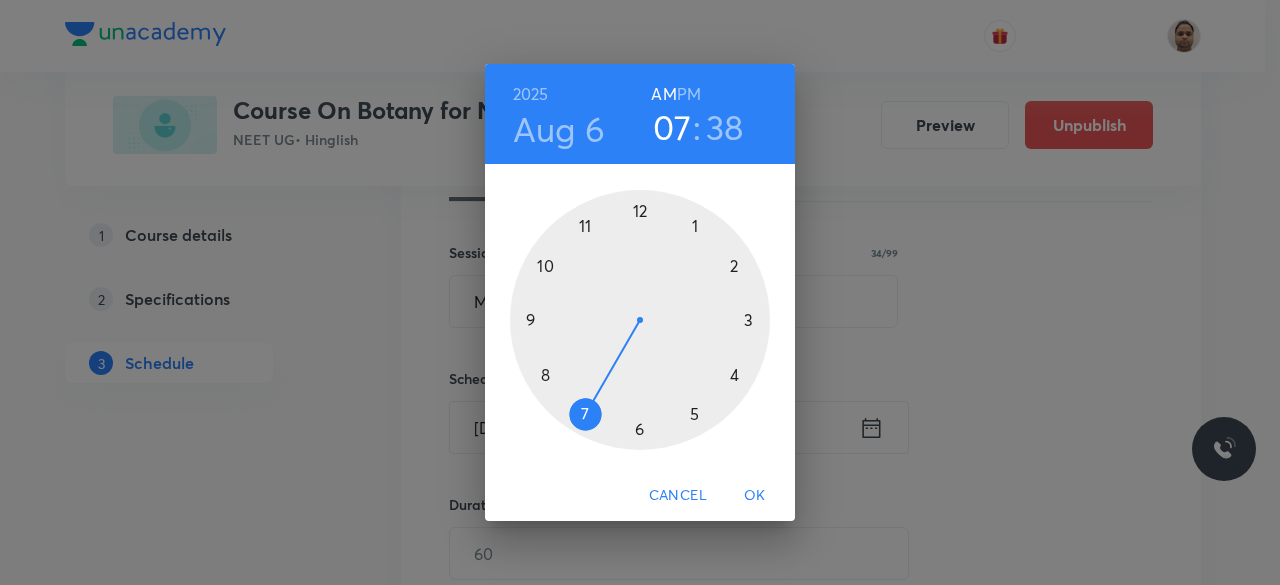 click on "AM" at bounding box center [663, 94] 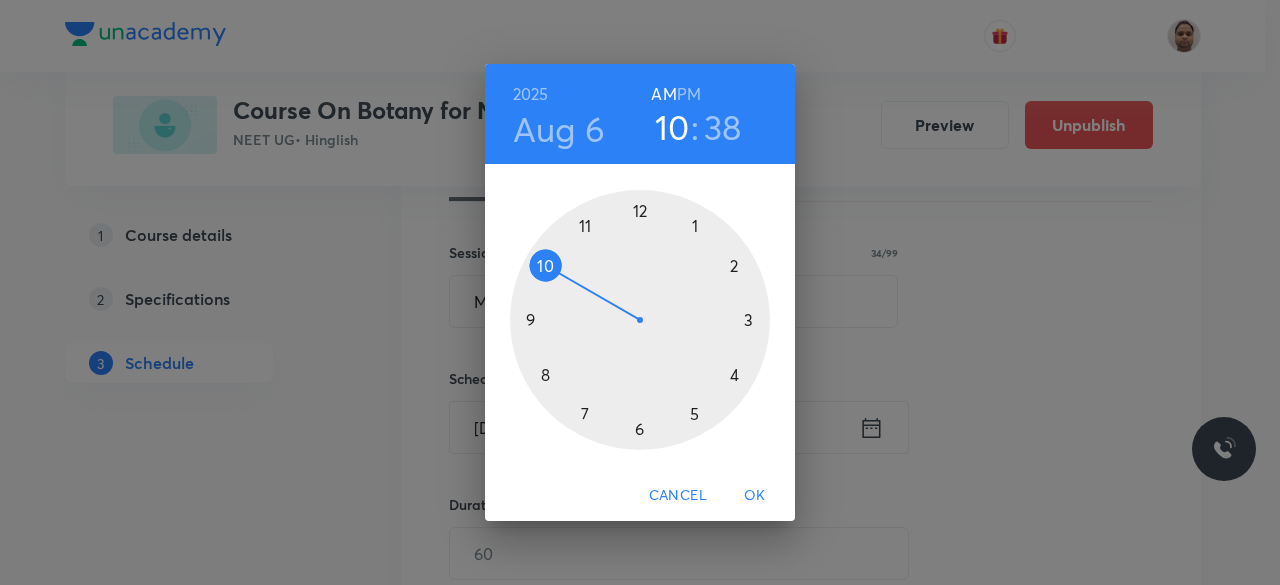 drag, startPoint x: 582, startPoint y: 390, endPoint x: 572, endPoint y: 289, distance: 101.49384 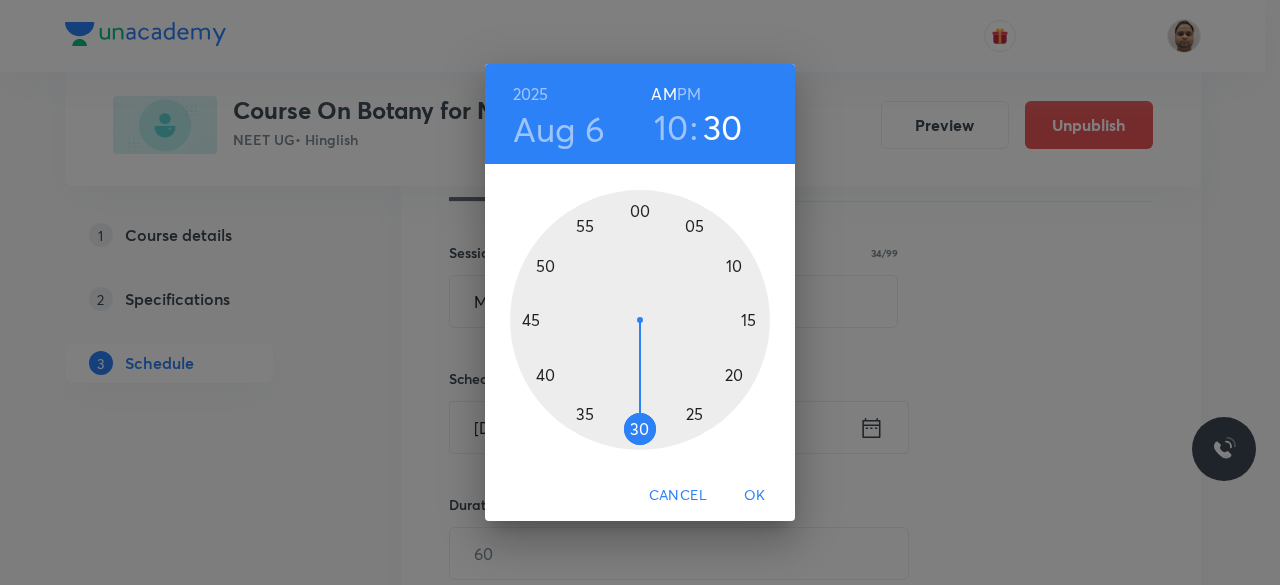 drag, startPoint x: 561, startPoint y: 387, endPoint x: 640, endPoint y: 422, distance: 86.40602 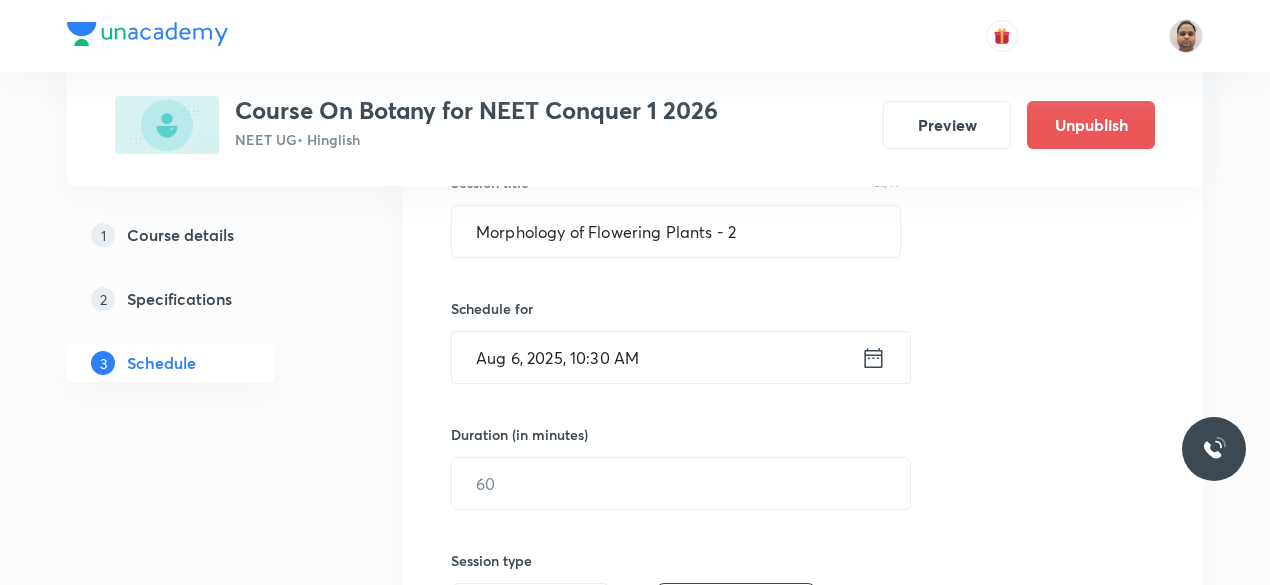 scroll, scrollTop: 425, scrollLeft: 0, axis: vertical 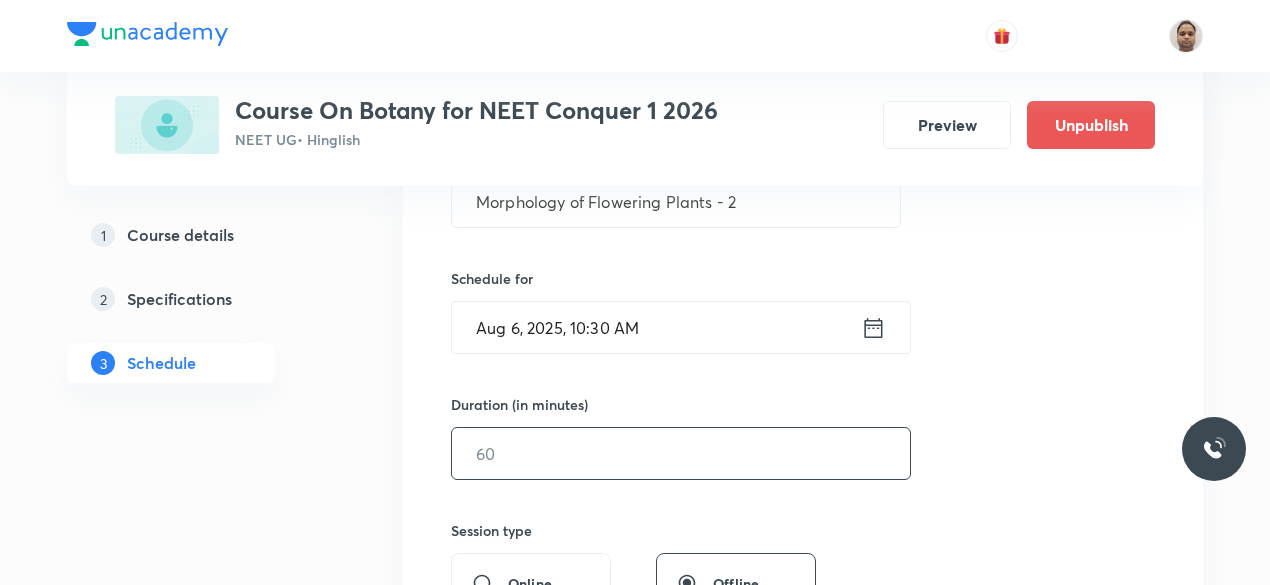 click at bounding box center [681, 453] 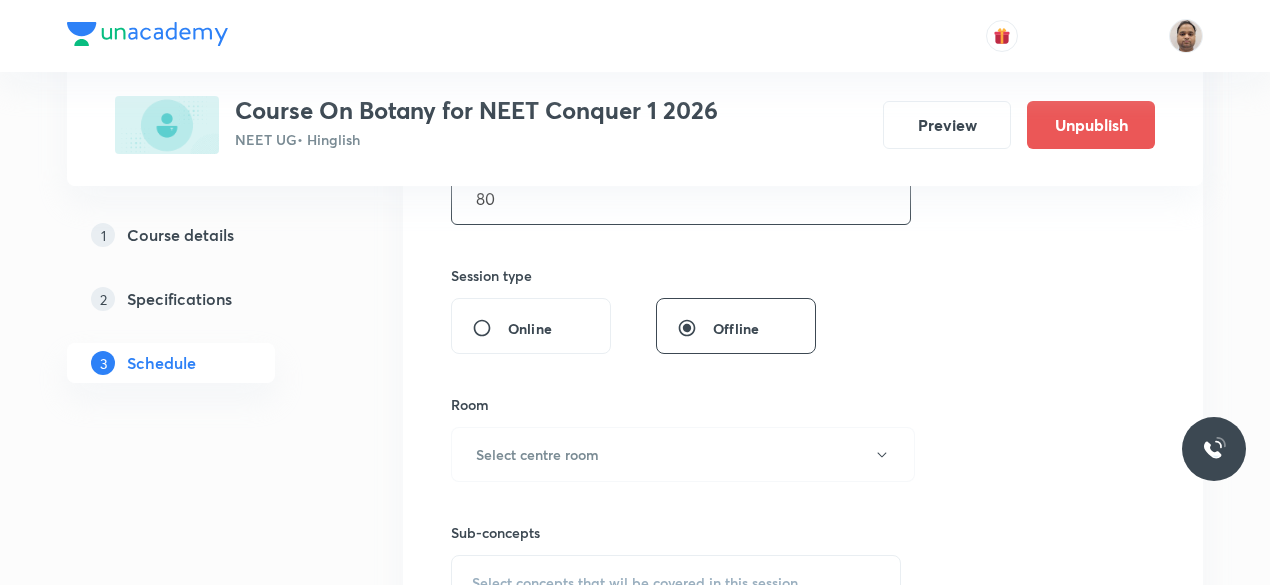 scroll, scrollTop: 725, scrollLeft: 0, axis: vertical 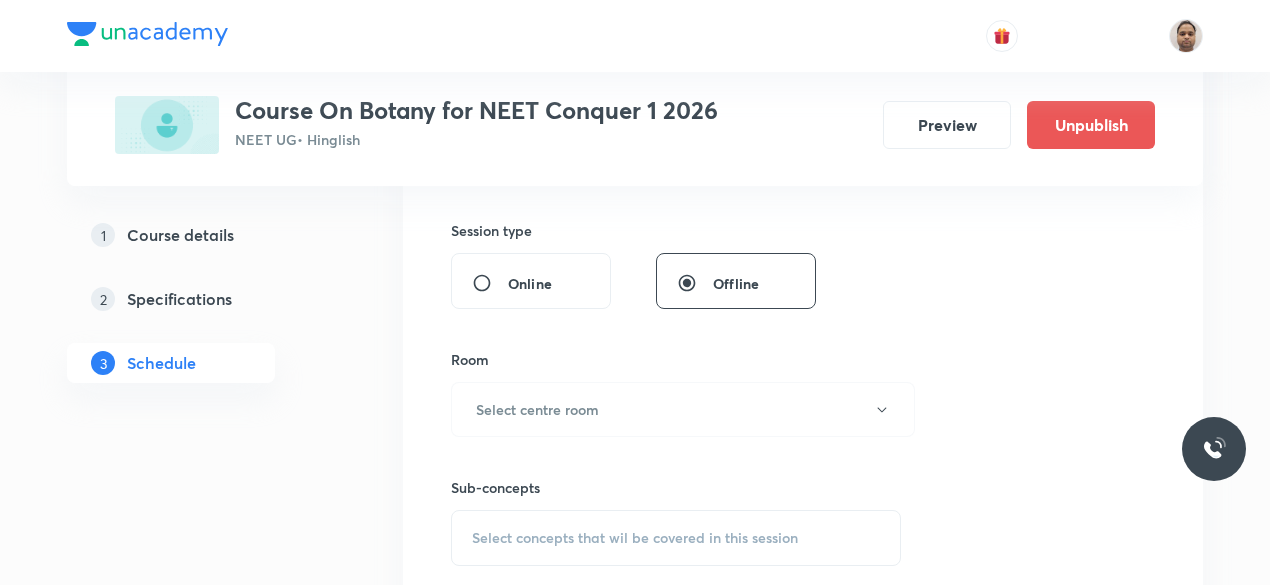 type on "80" 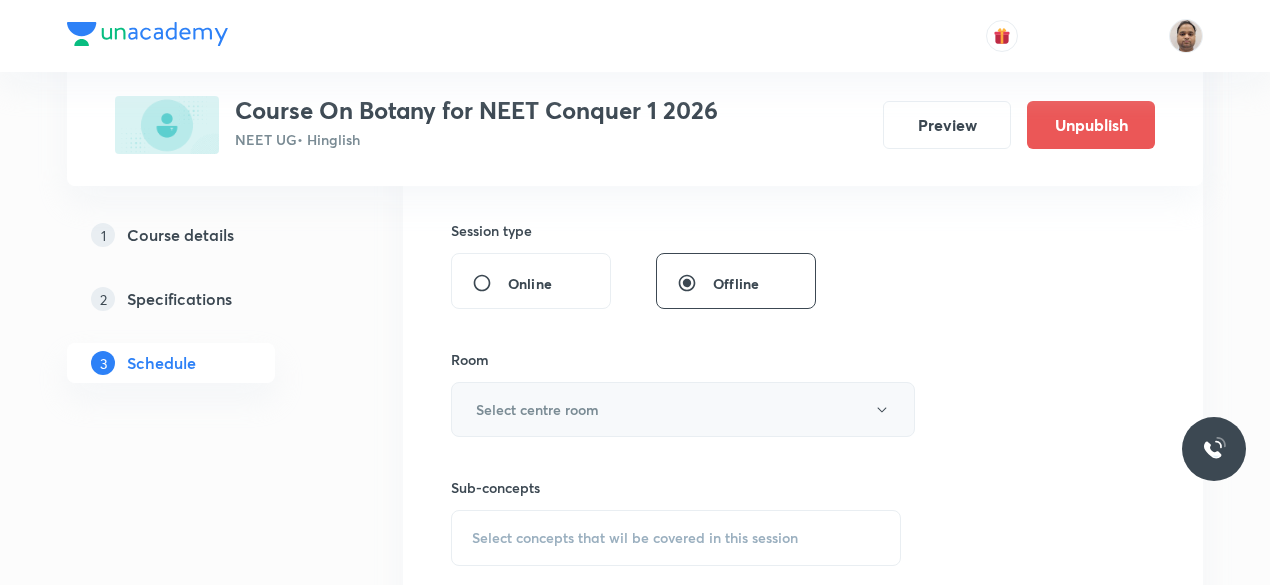 click on "Select centre room" at bounding box center [537, 409] 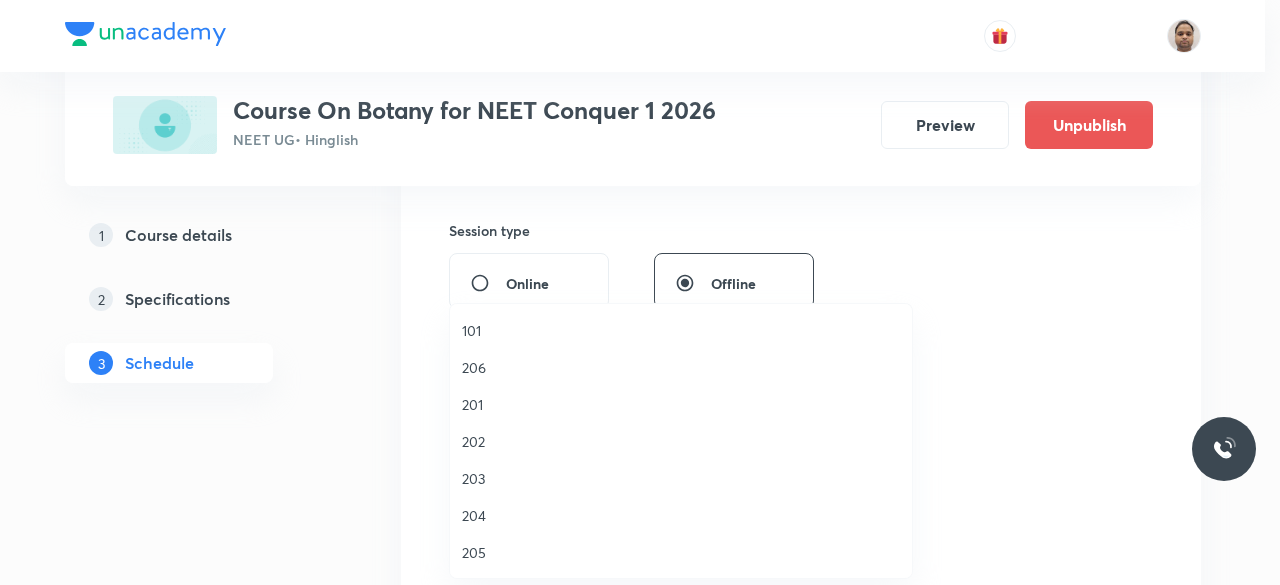 click on "206" at bounding box center [681, 367] 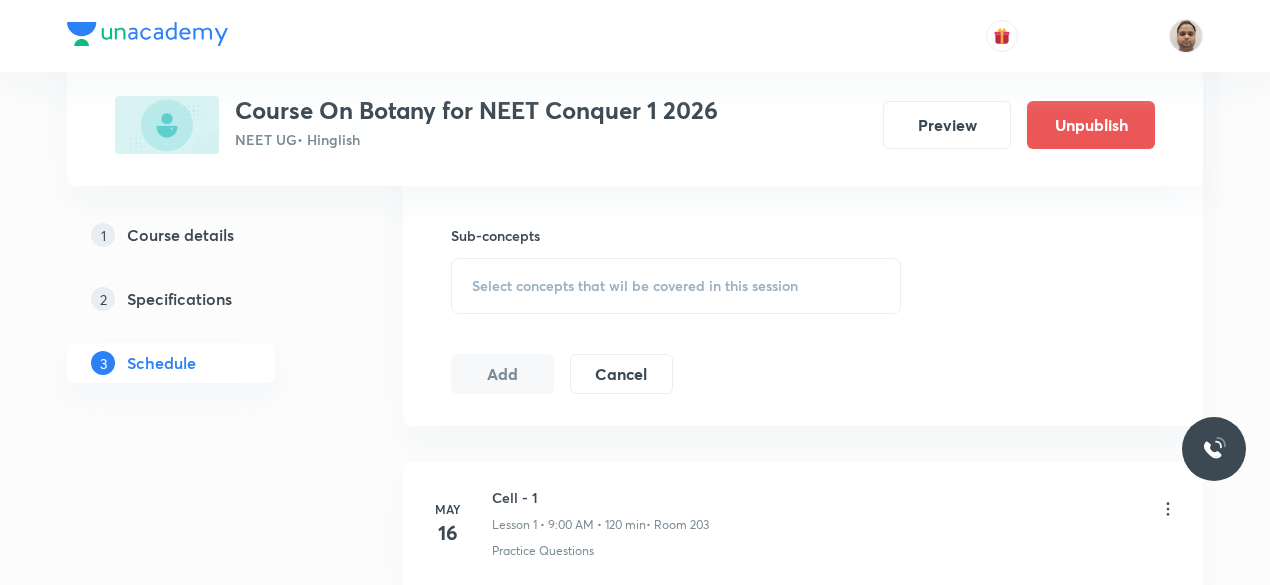 scroll, scrollTop: 1025, scrollLeft: 0, axis: vertical 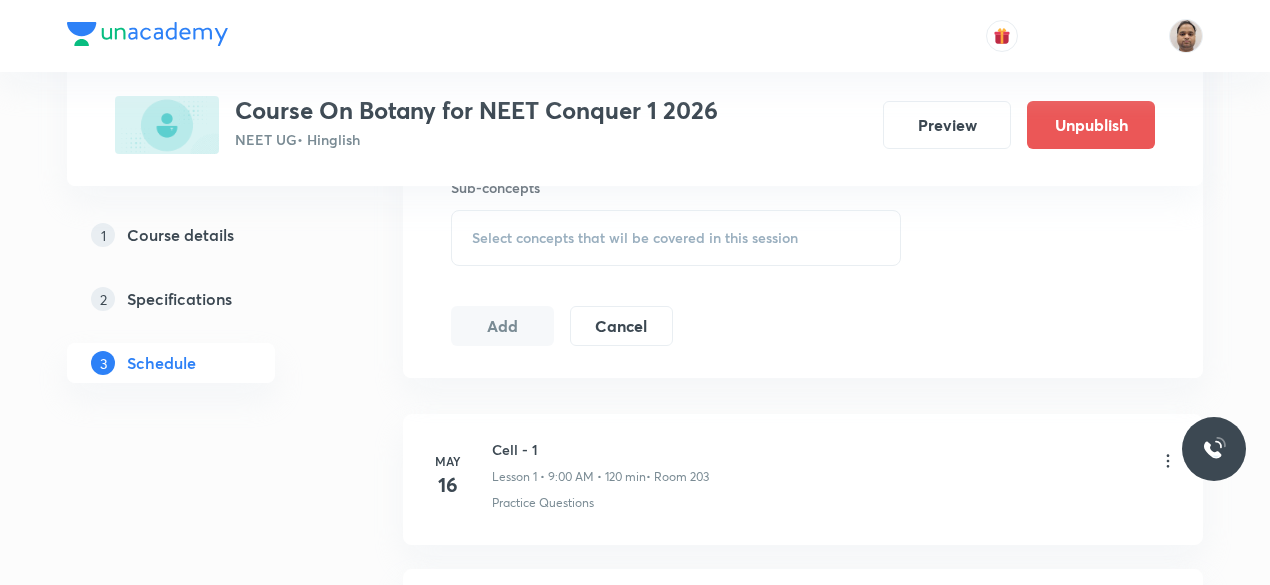 click on "Select concepts that wil be covered in this session" at bounding box center [676, 238] 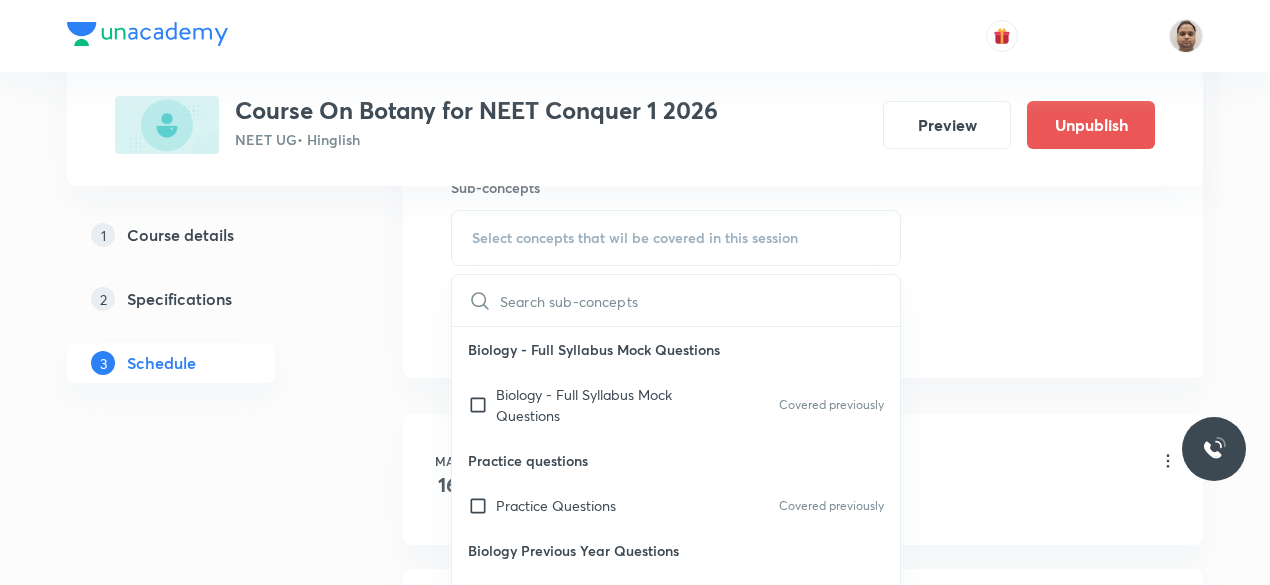click on "Biology - Full Syllabus Mock Questions" at bounding box center (597, 405) 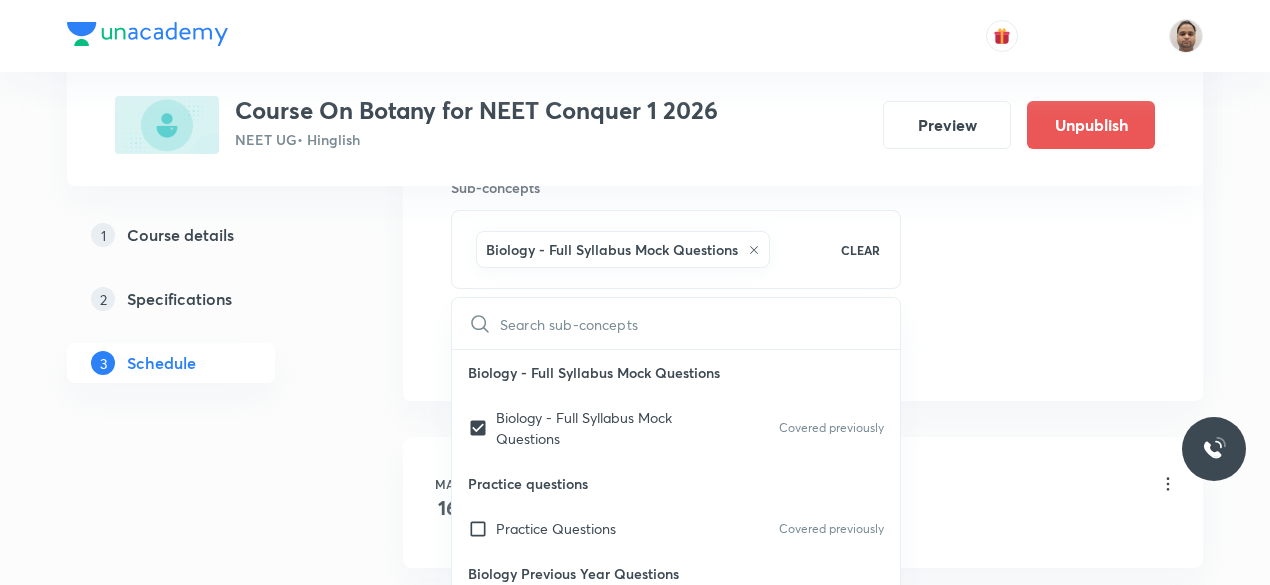 click on "Plus Courses Course On Botany for NEET Conquer 1 2026 NEET UG  • Hinglish Preview Unpublish 1 Course details 2 Specifications 3 Schedule Schedule 44  classes Session  45 Live class Session title 34/99 Morphology of Flowering Plants - 2 ​ Schedule for Aug 6, 2025, 10:30 AM ​ Duration (in minutes) 80 ​   Session type Online Offline Room 206 Sub-concepts Biology - Full Syllabus Mock Questions CLEAR ​ Biology - Full Syllabus Mock Questions Biology - Full Syllabus Mock Questions Covered previously Practice questions Practice Questions Covered previously Biology Previous Year Questions Maths Previous Year Questions Covered previously Living World What Is Living? Covered previously Diversity In The Living World Systematics Types Of Taxonomy Fundamental Components Of Taxonomy Taxonomic Categories Taxonomical Aids The Three Domains Of Life Biological Nomenclature  Biological Classification System Of Classification Kingdom Monera Kingdom Protista Kingdom Fungi Kingdom Plantae Kingdom Animalia Linchens Virus 3" at bounding box center (635, 3236) 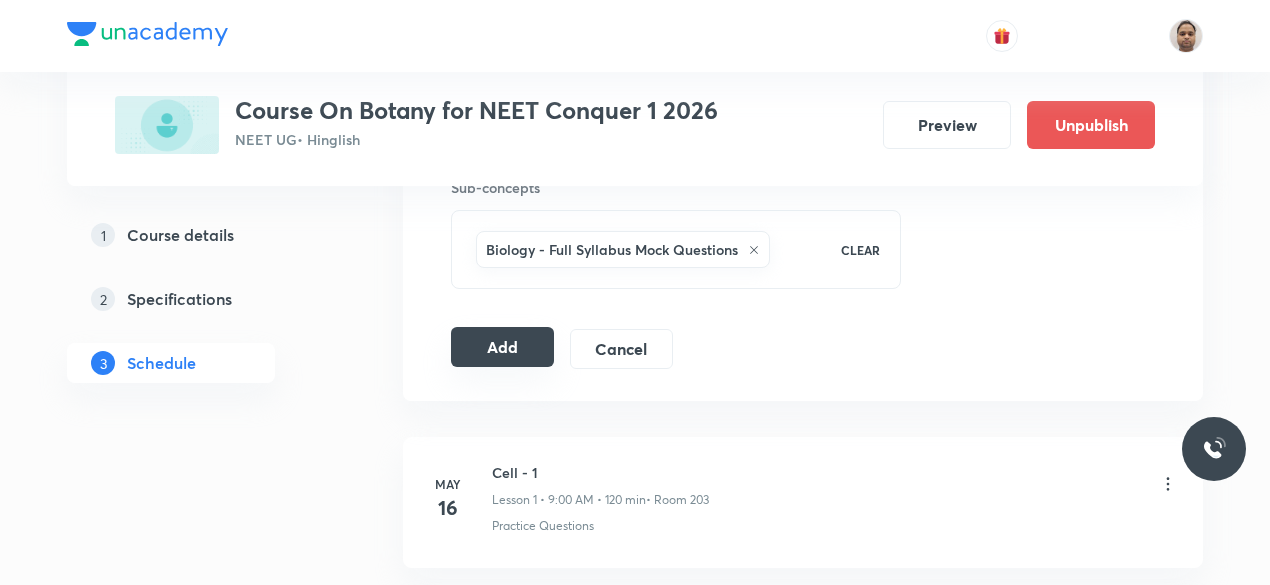 click on "Add" at bounding box center [502, 347] 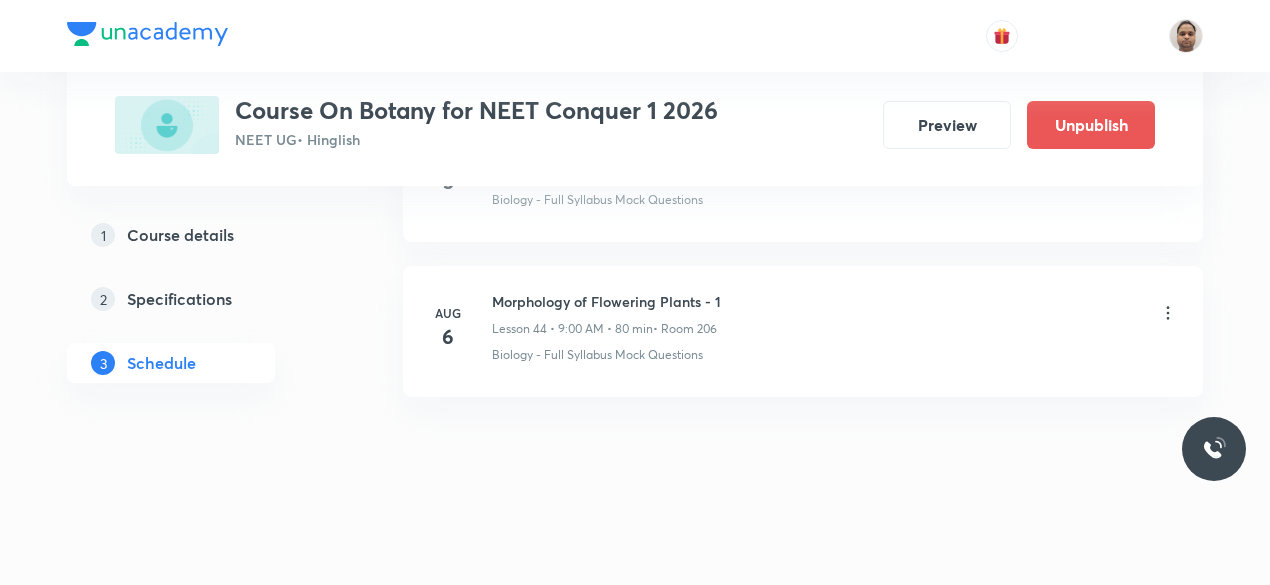 scroll, scrollTop: 6839, scrollLeft: 0, axis: vertical 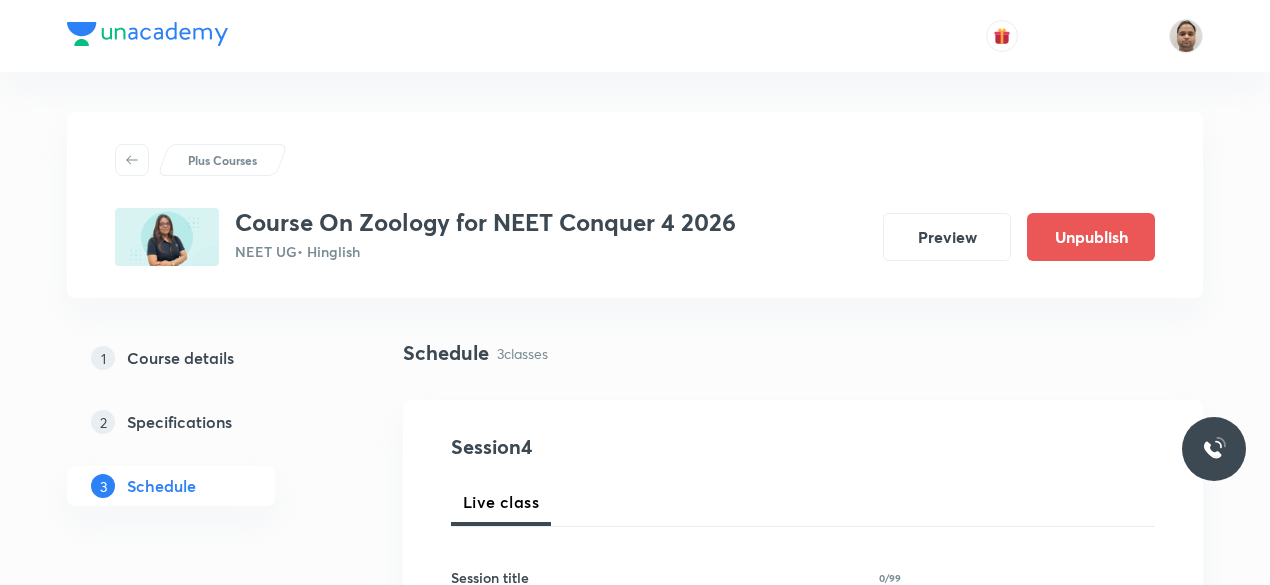 click on "1 Course details 2 Specifications 3 Schedule" at bounding box center [203, 434] 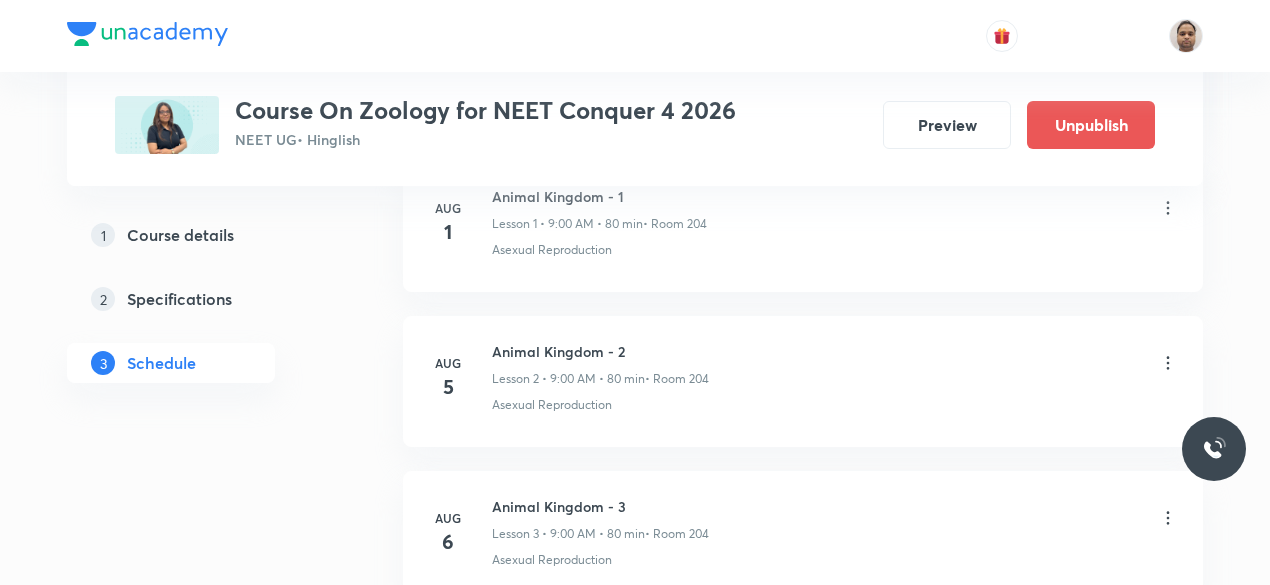 scroll, scrollTop: 1378, scrollLeft: 0, axis: vertical 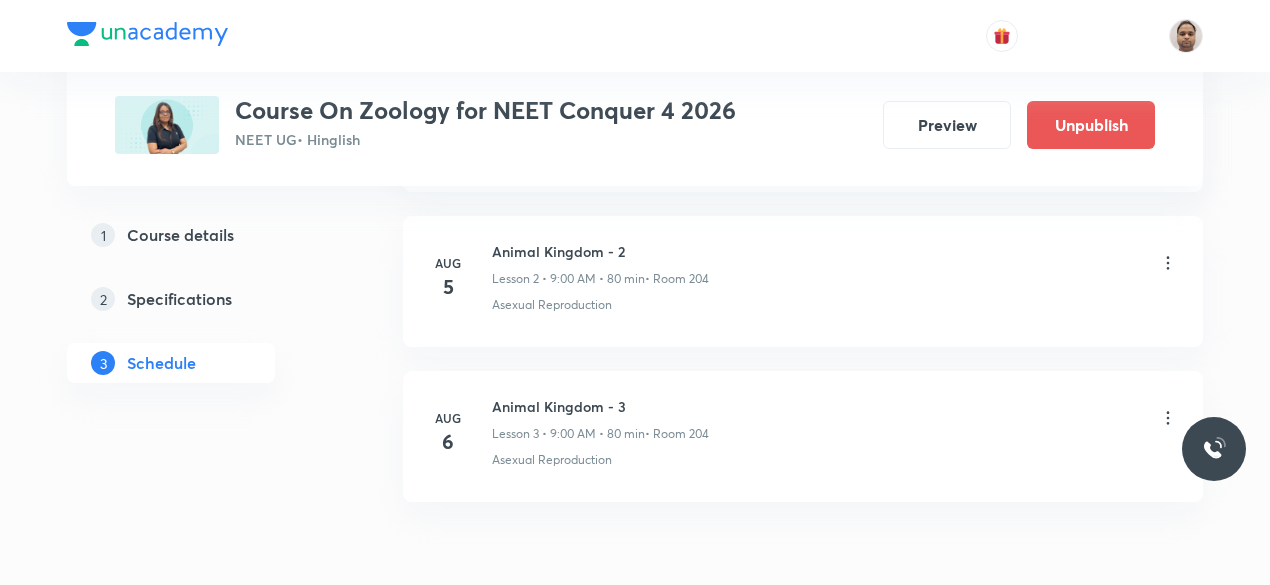 click 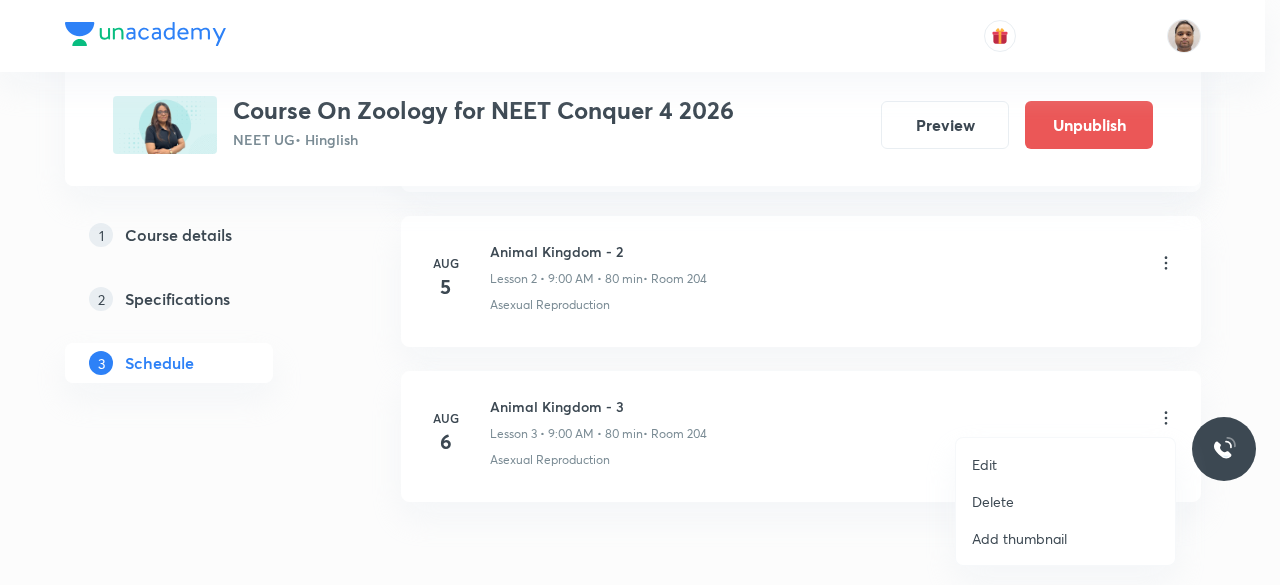 click on "Delete" at bounding box center [993, 501] 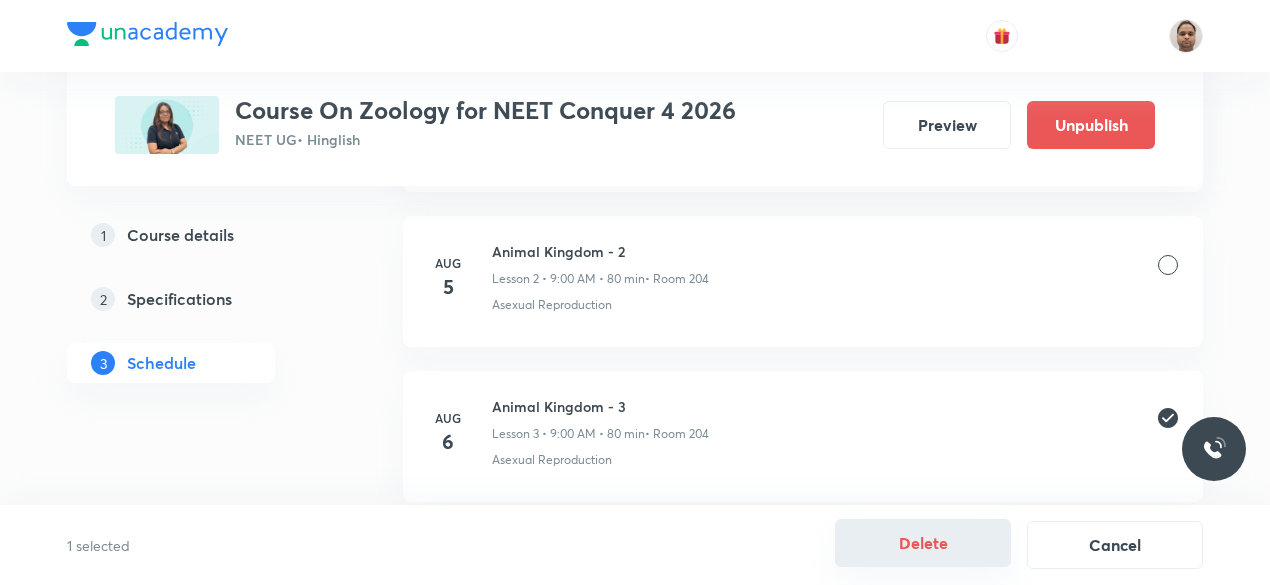 click on "Delete" at bounding box center [923, 543] 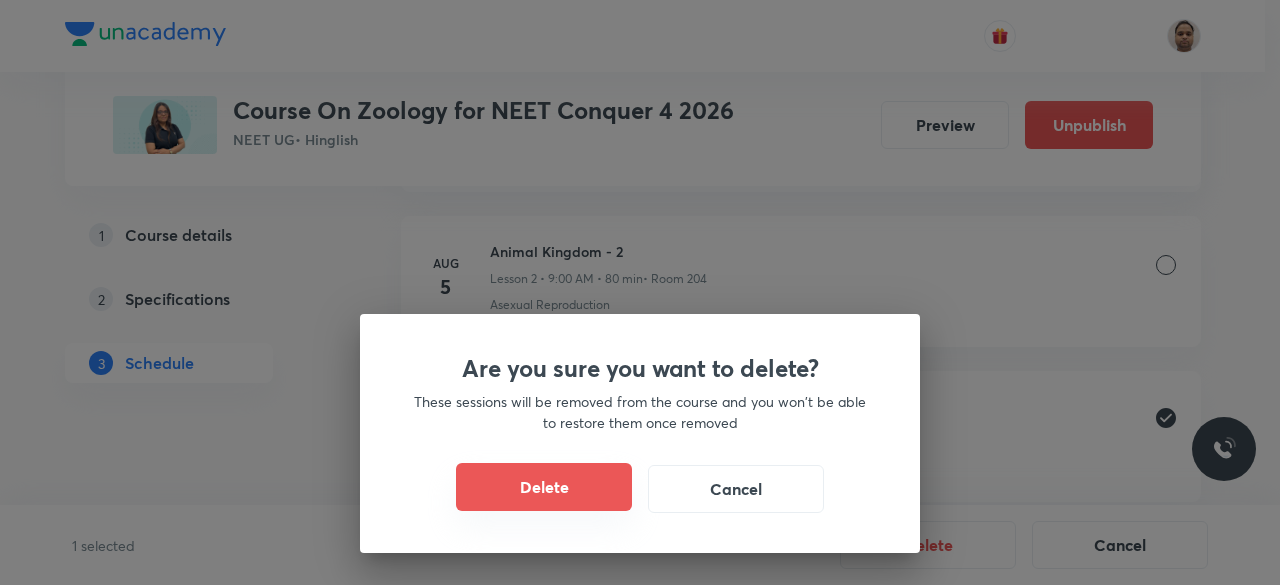 click on "Delete" at bounding box center [544, 487] 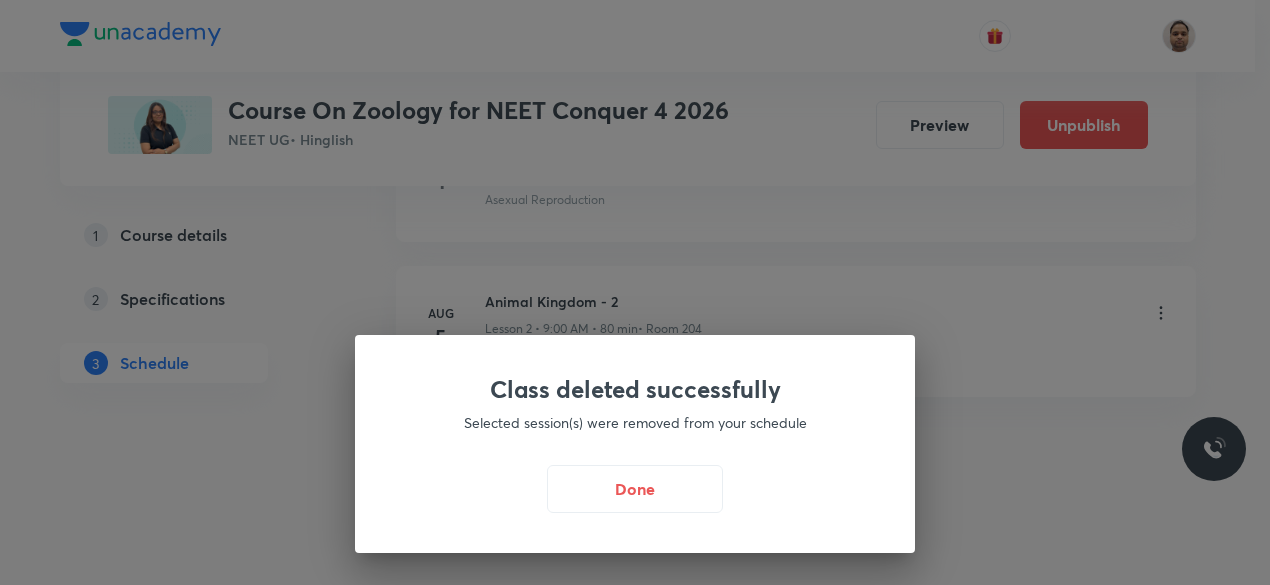 scroll, scrollTop: 1323, scrollLeft: 0, axis: vertical 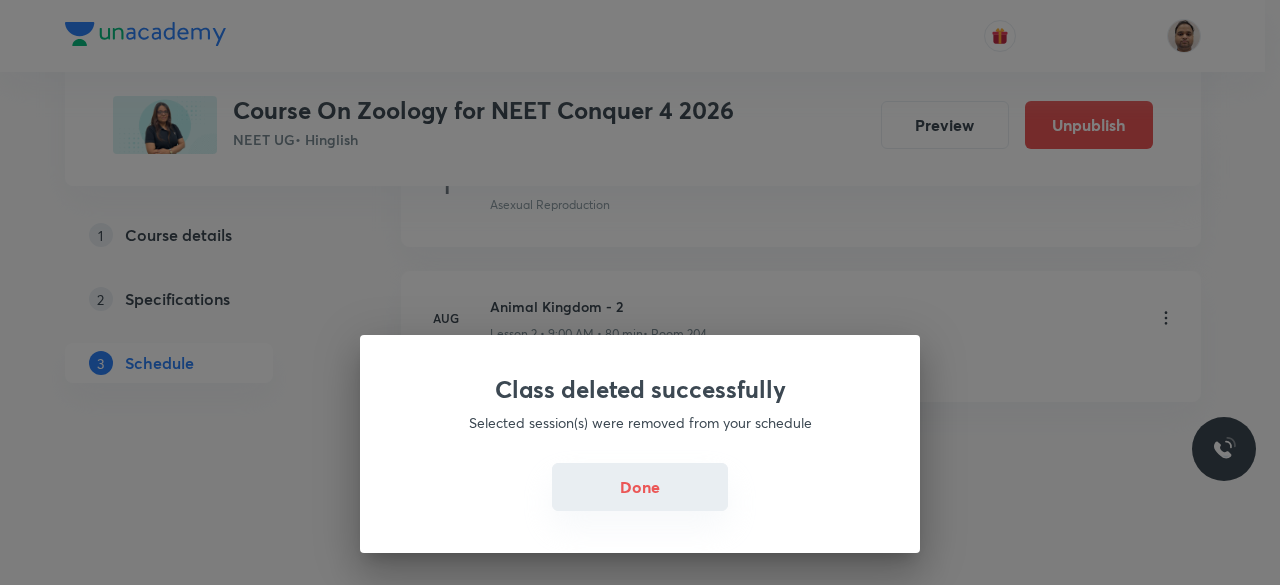 click on "Done" at bounding box center [640, 487] 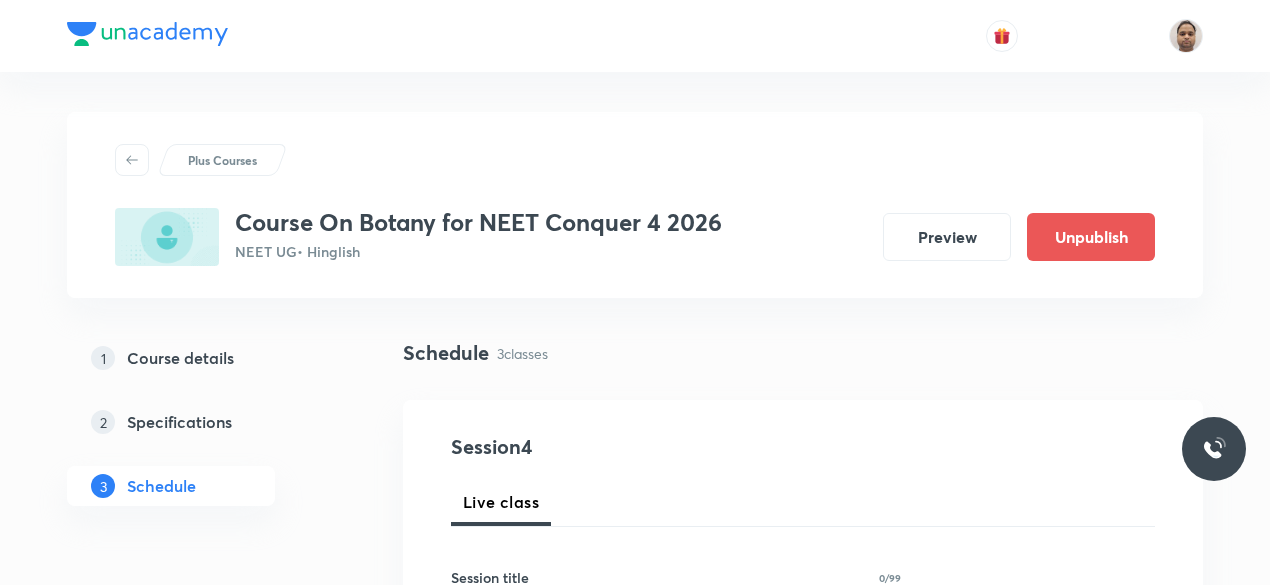 scroll, scrollTop: 0, scrollLeft: 0, axis: both 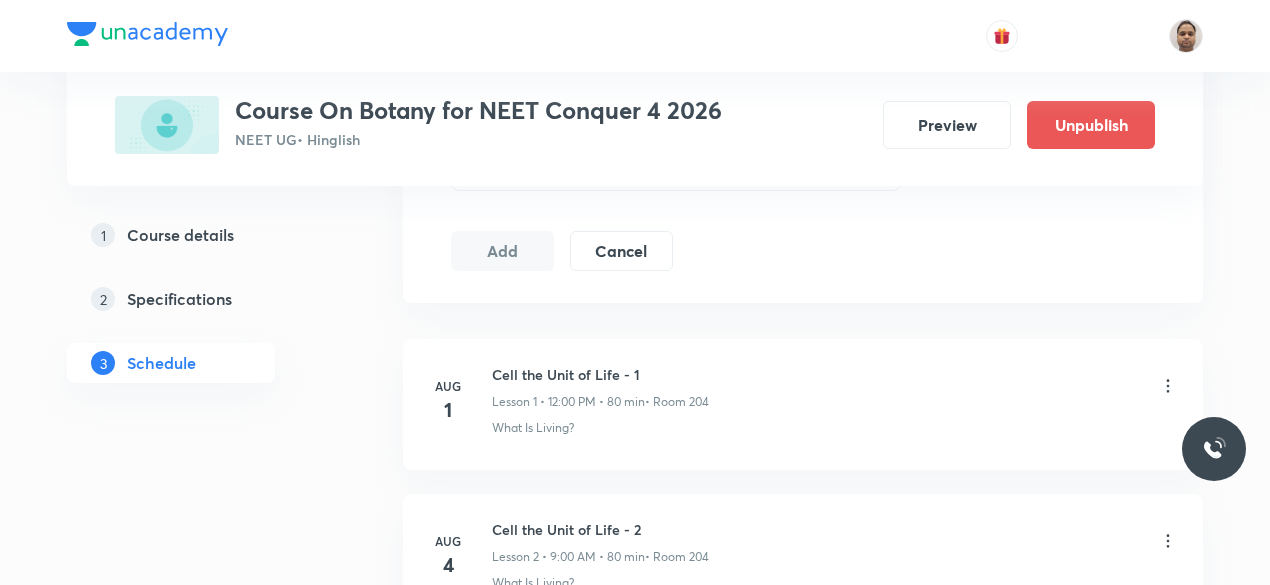 click on "1 Course details 2 Specifications 3 Schedule" at bounding box center (203, 85) 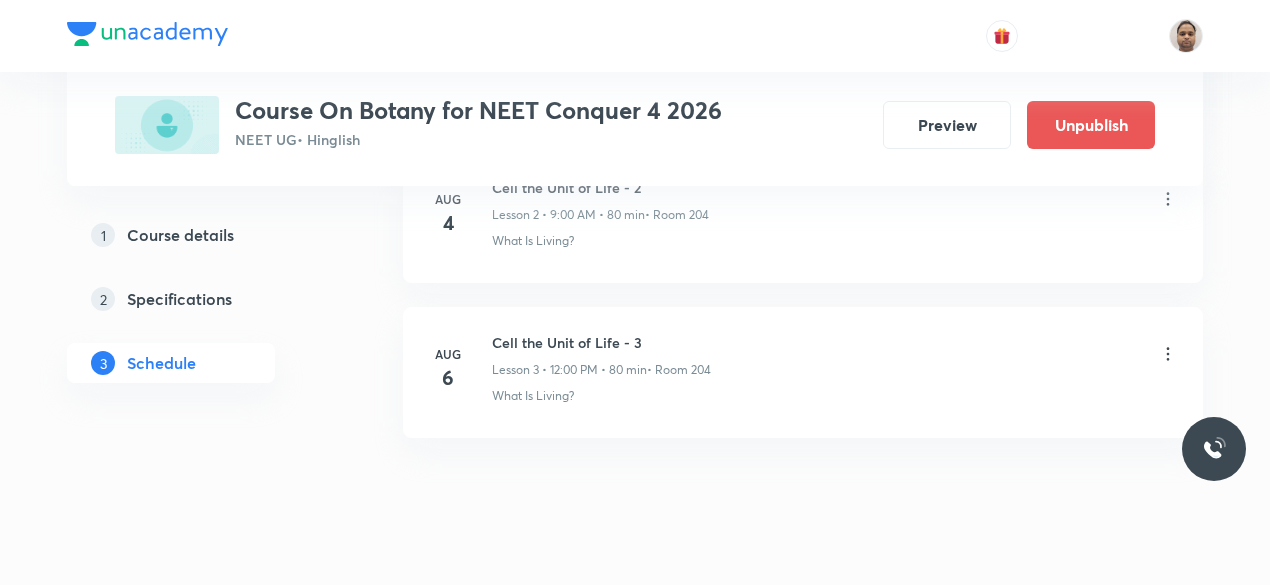 scroll, scrollTop: 1478, scrollLeft: 0, axis: vertical 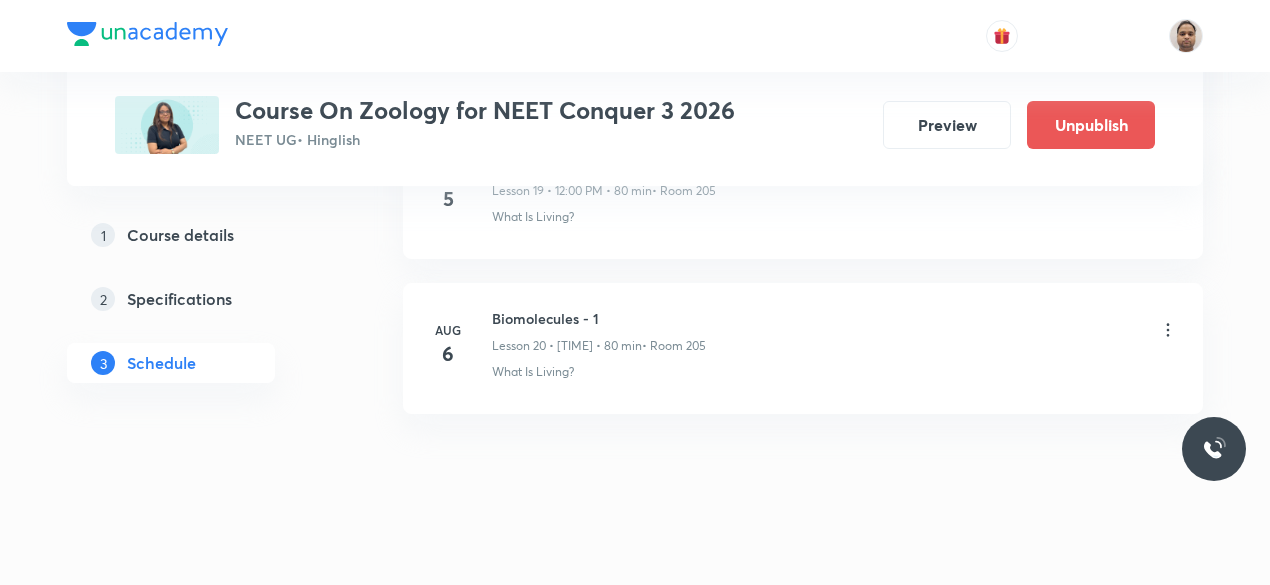 click 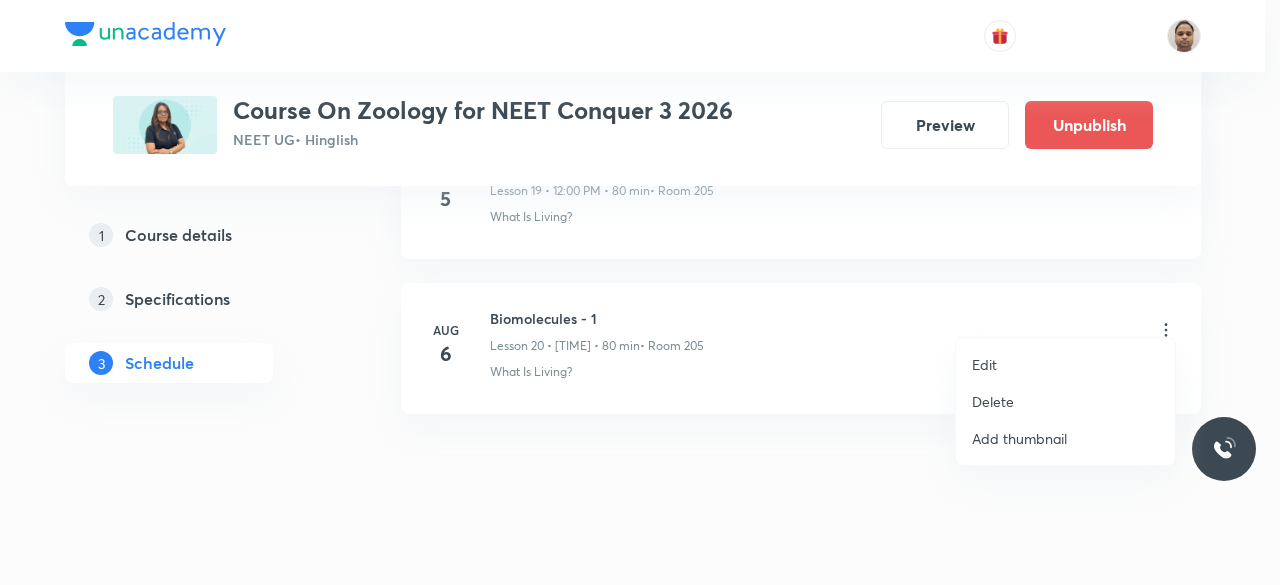 click on "Delete" at bounding box center (1065, 401) 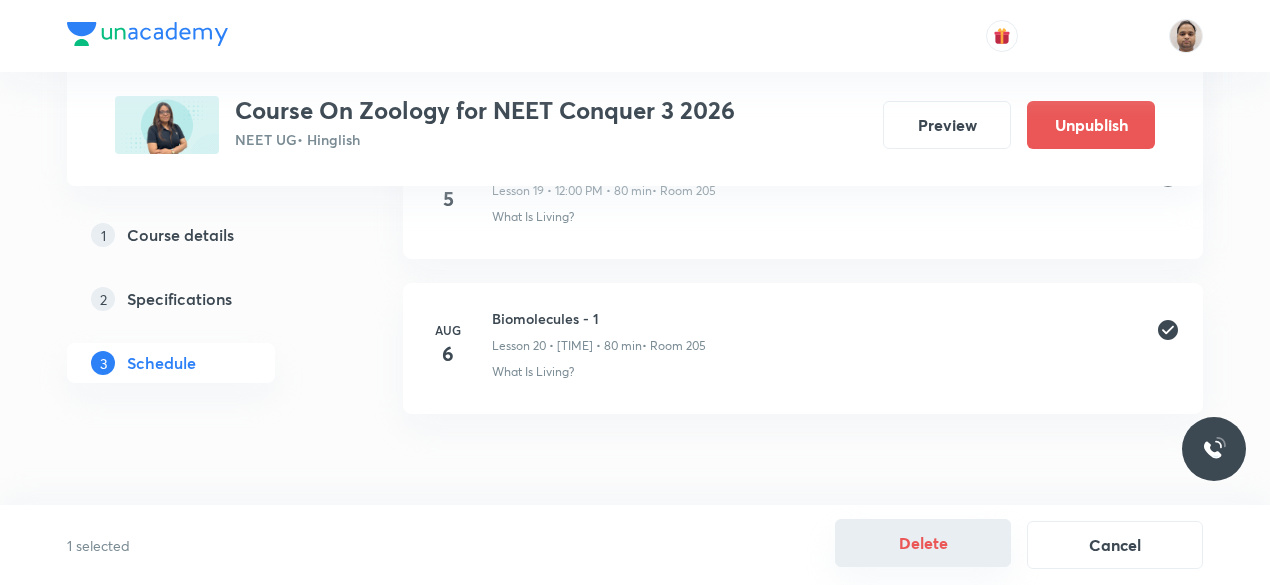 click on "Delete" at bounding box center [923, 543] 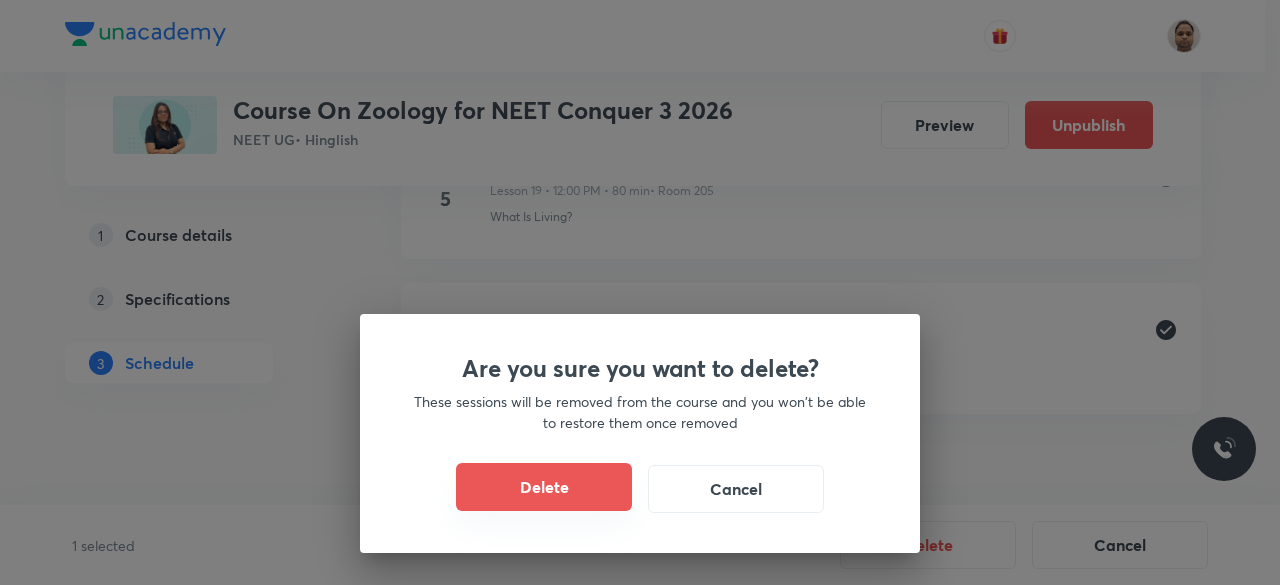 click on "Delete" at bounding box center [544, 487] 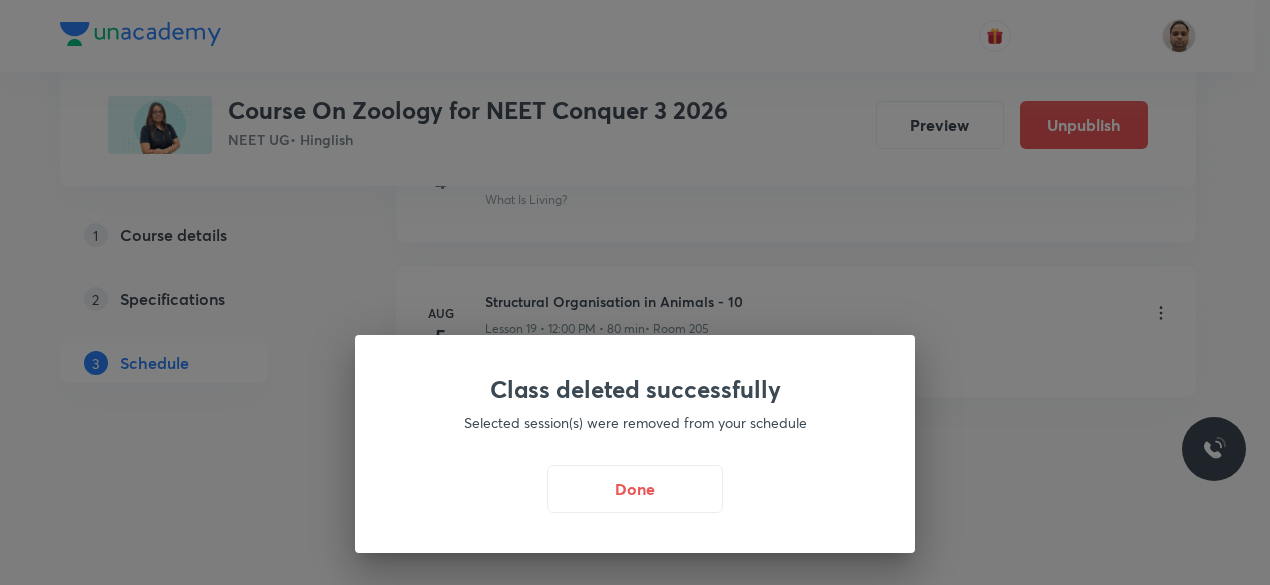 scroll, scrollTop: 3947, scrollLeft: 0, axis: vertical 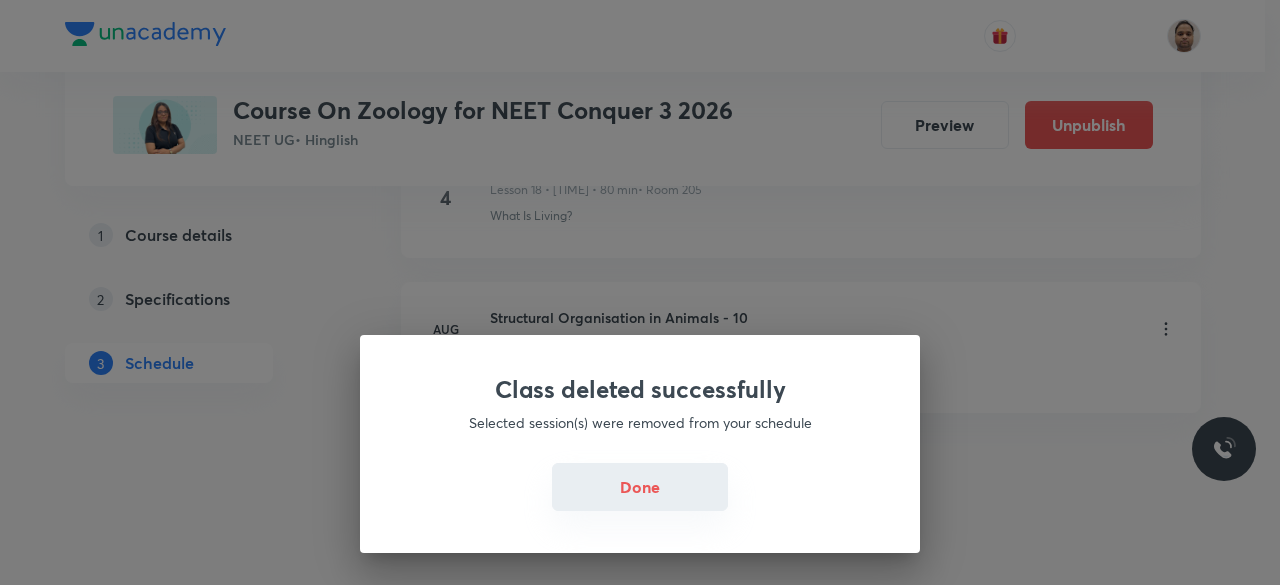click on "Done" at bounding box center [640, 487] 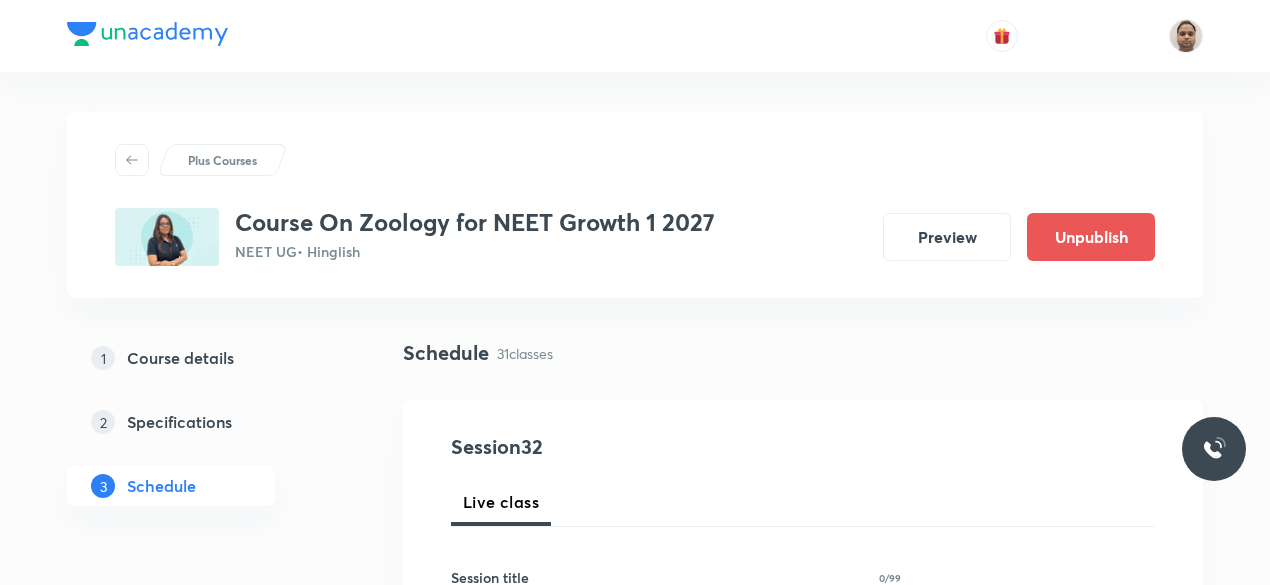 scroll, scrollTop: 0, scrollLeft: 0, axis: both 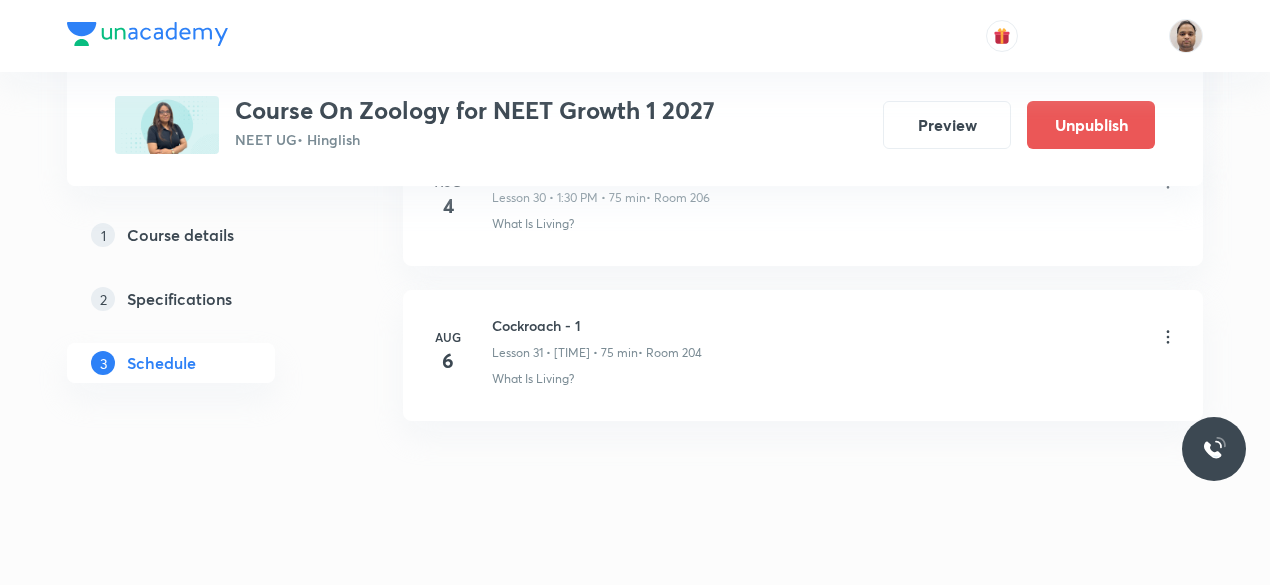 click 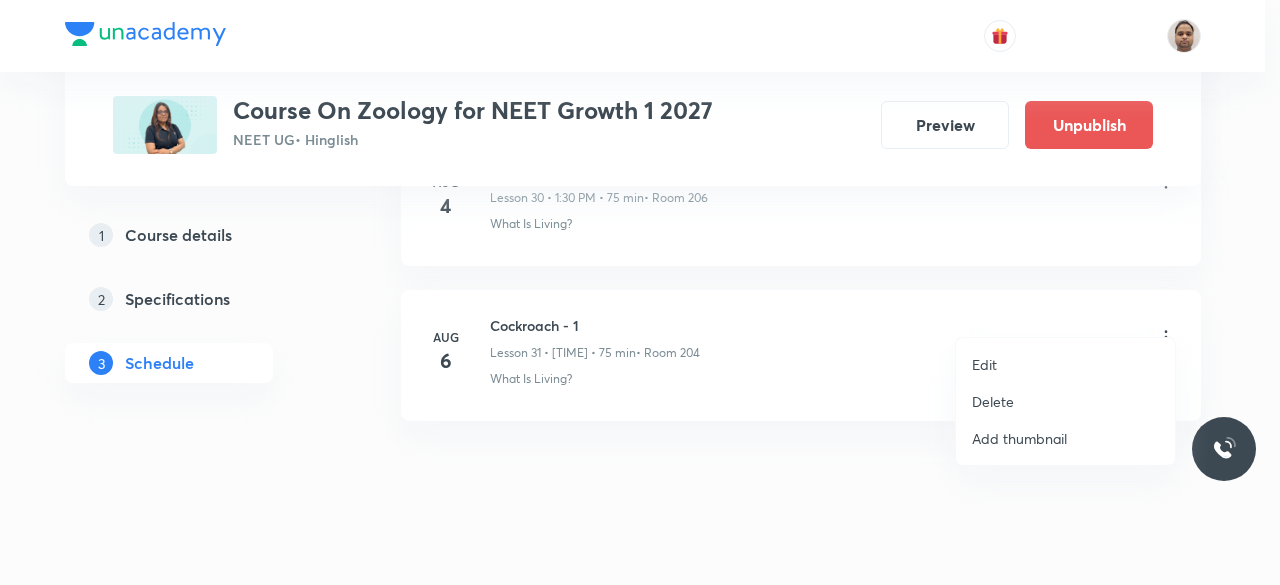 click on "Delete" at bounding box center [1065, 401] 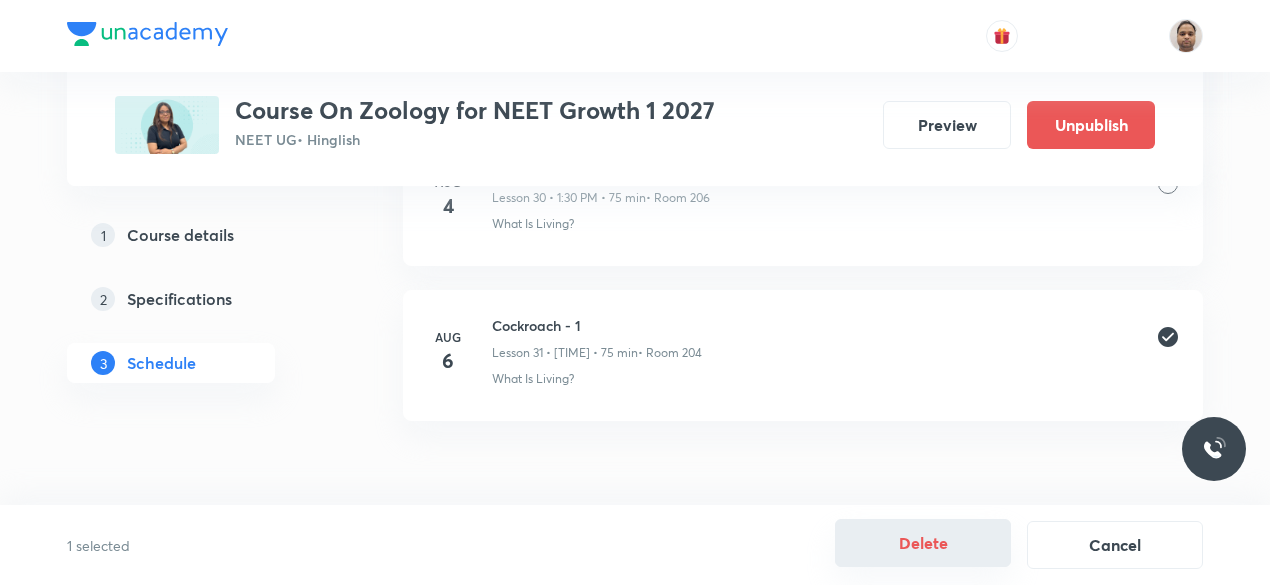 click on "Delete" at bounding box center (923, 543) 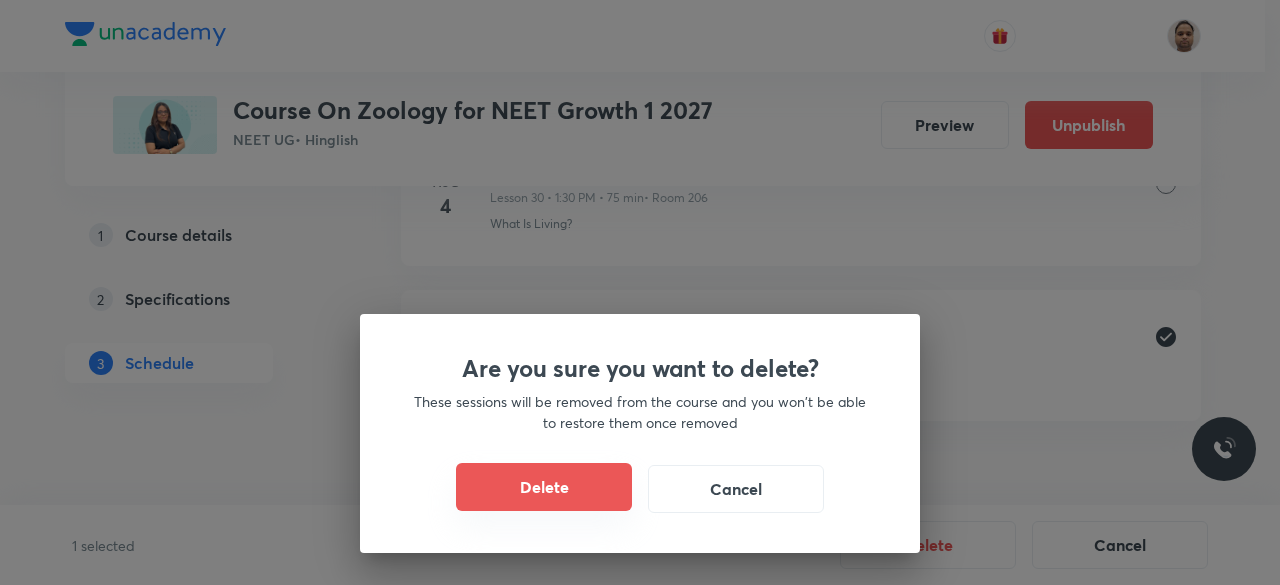 click on "Delete" at bounding box center [544, 487] 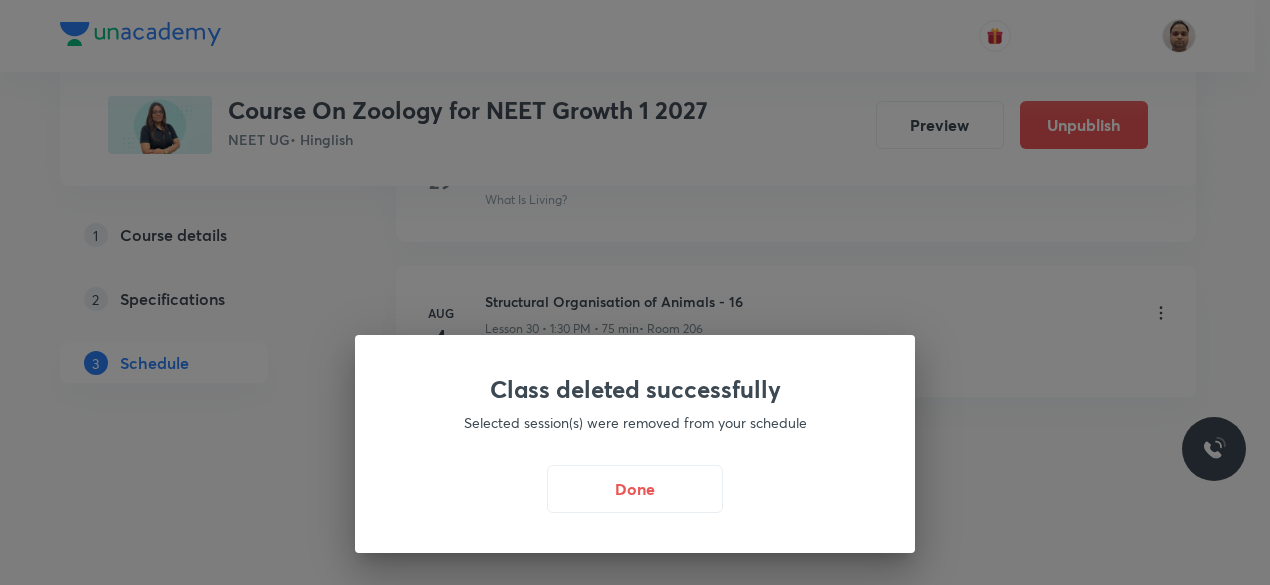 scroll, scrollTop: 5644, scrollLeft: 0, axis: vertical 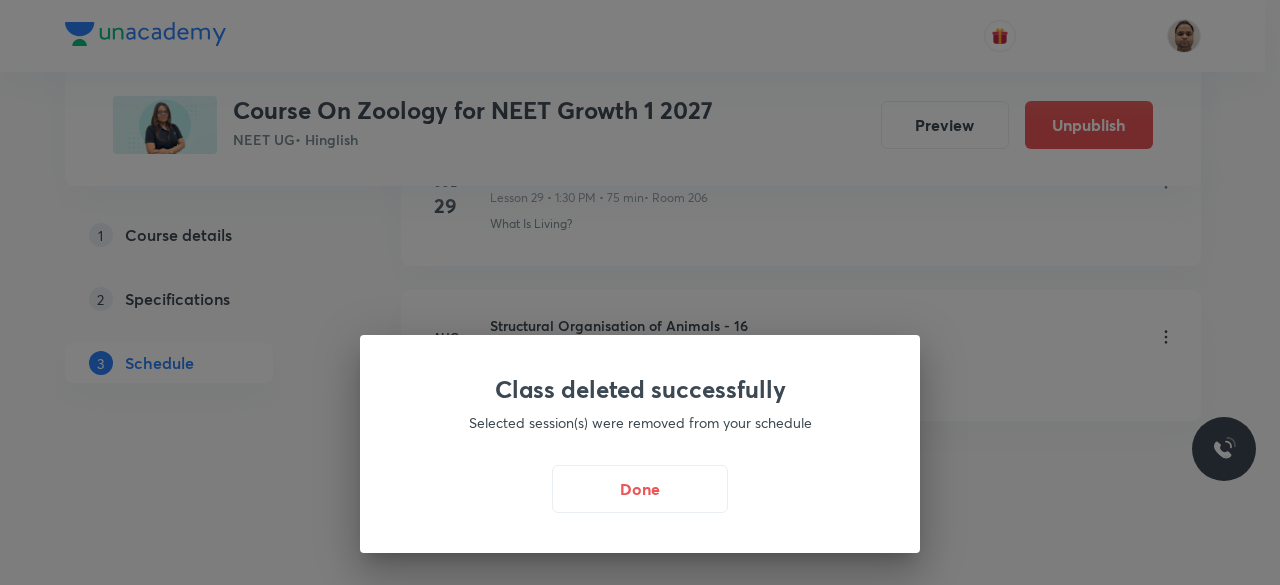 click on "Done" at bounding box center (640, 489) 